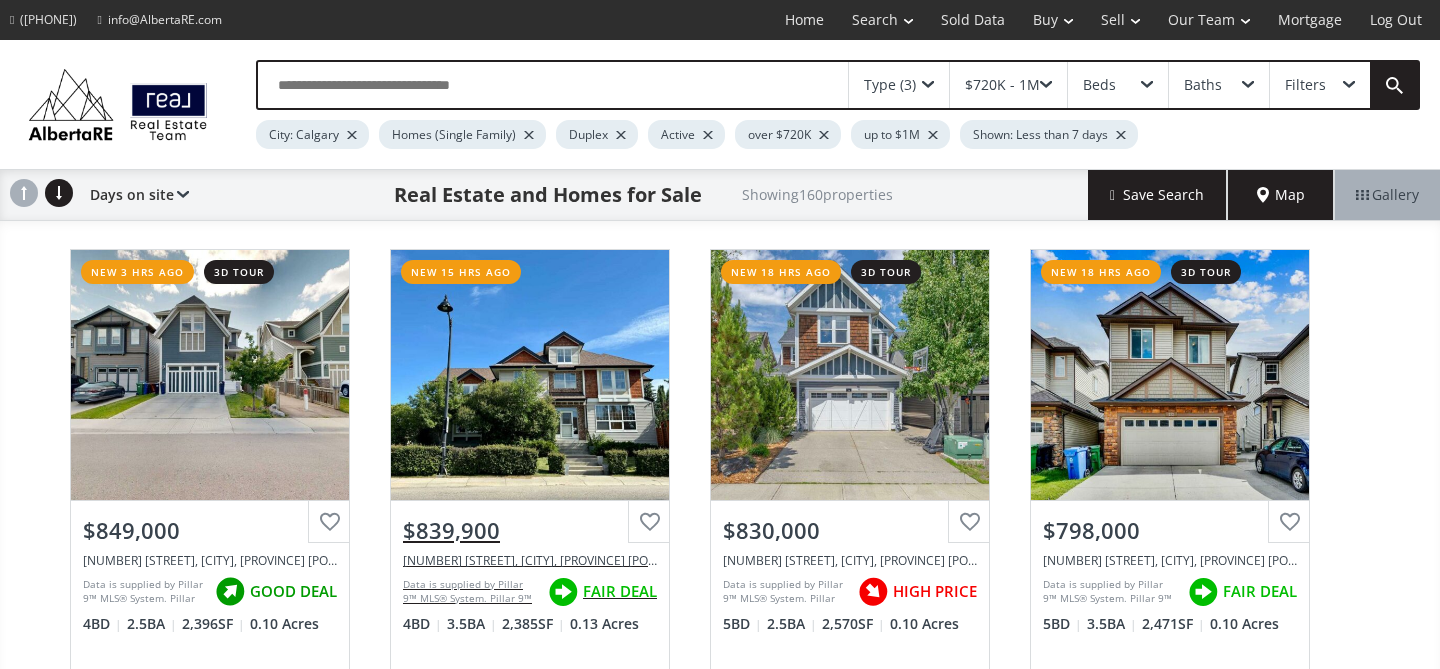 scroll, scrollTop: 0, scrollLeft: 0, axis: both 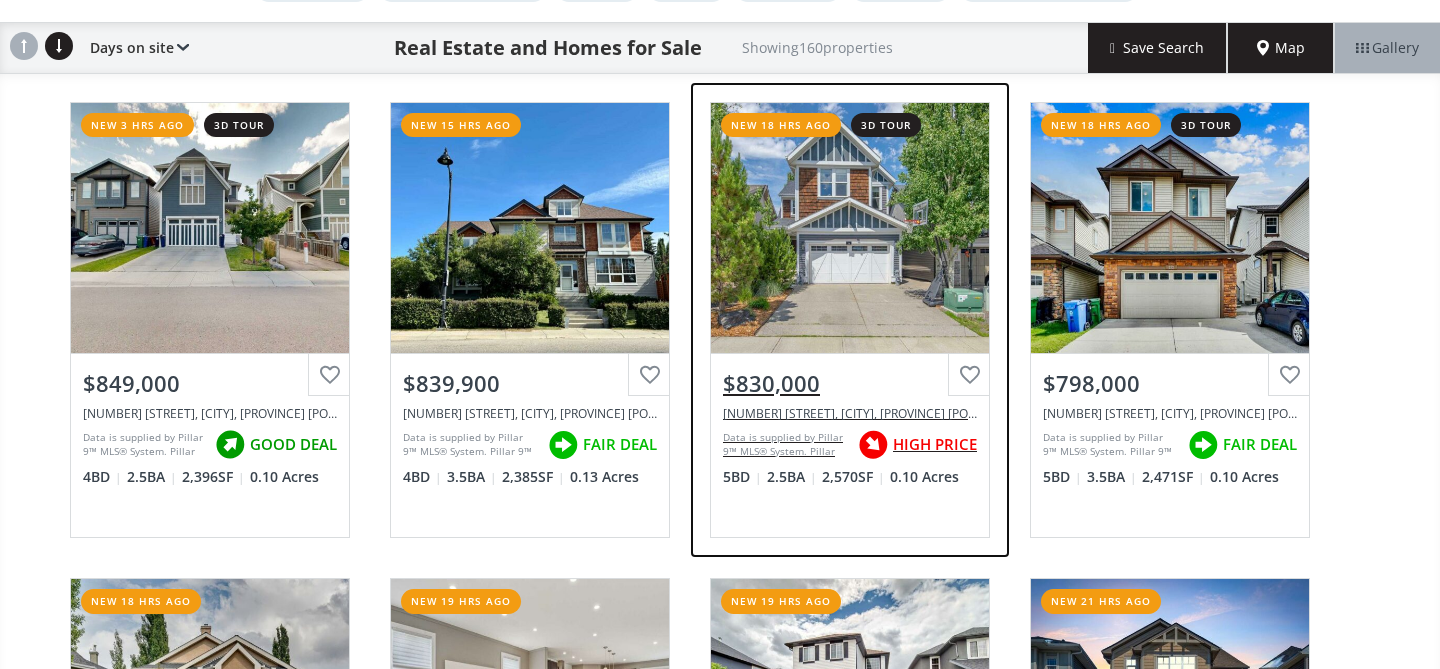 click on "View Photos & Details" at bounding box center (850, 228) 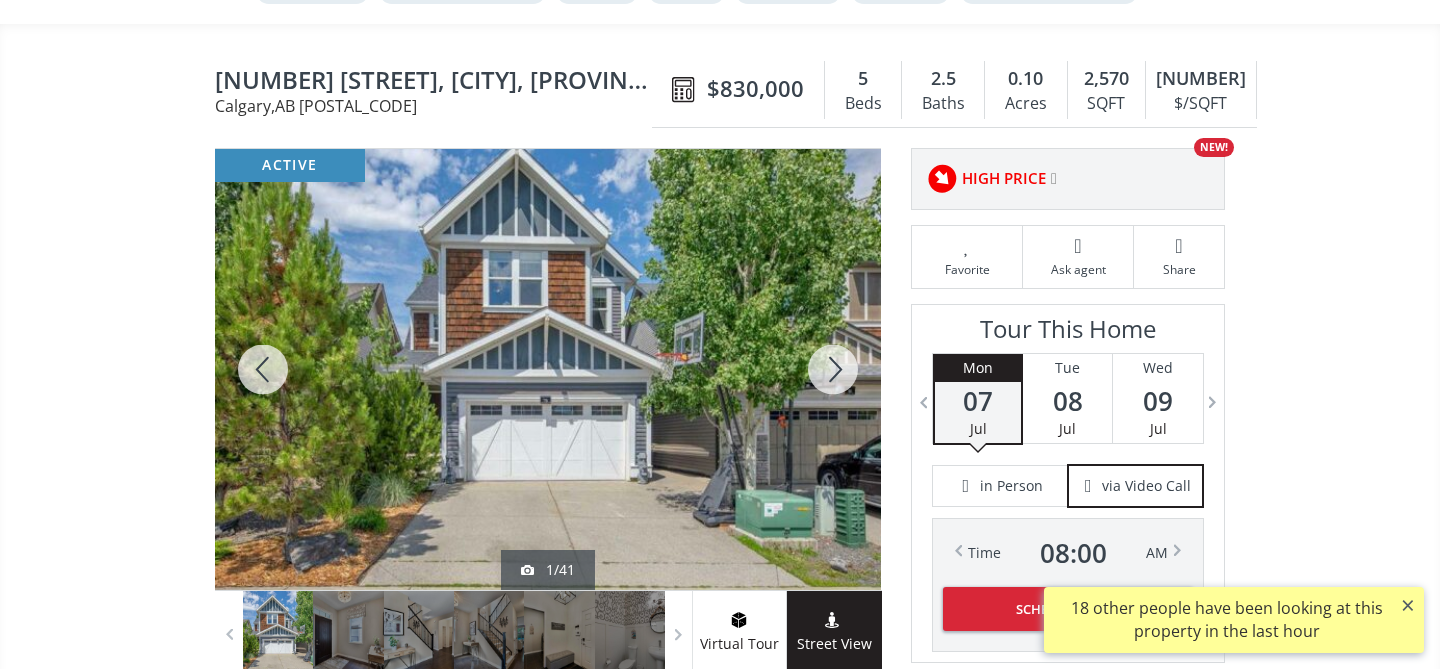 scroll, scrollTop: 146, scrollLeft: 0, axis: vertical 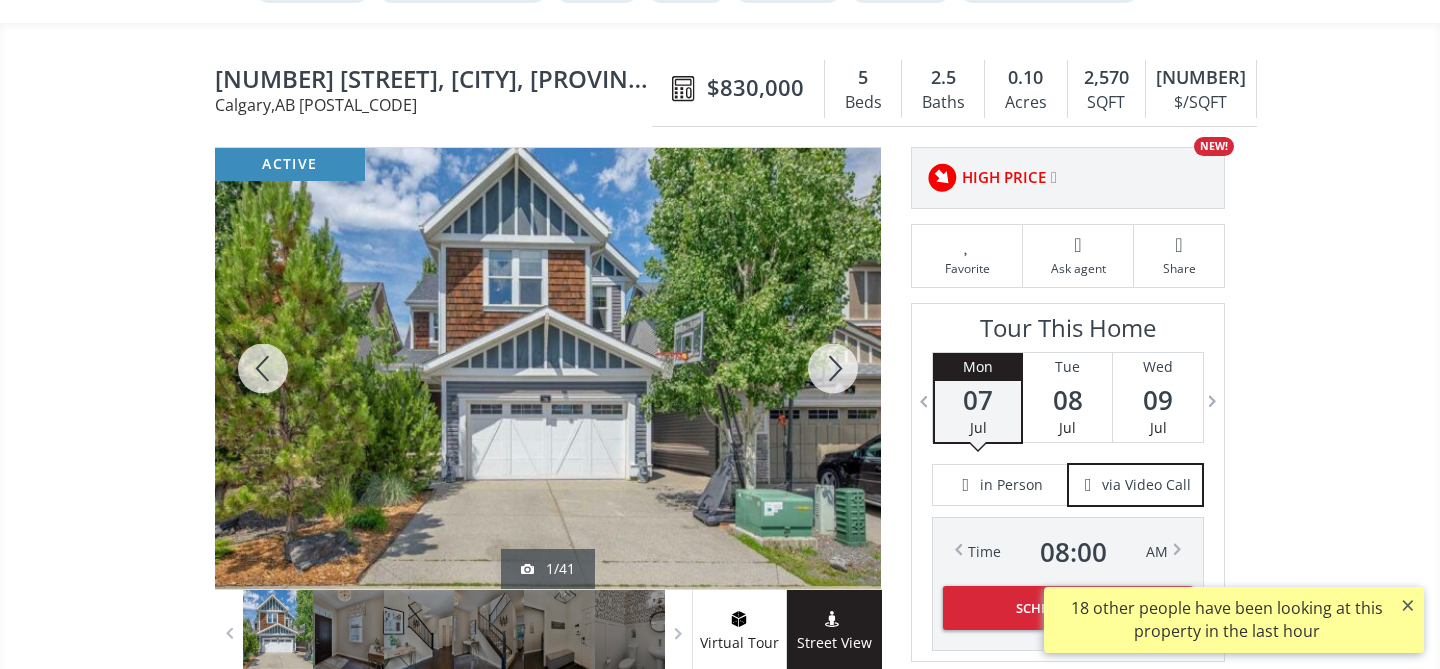 click at bounding box center (833, 368) 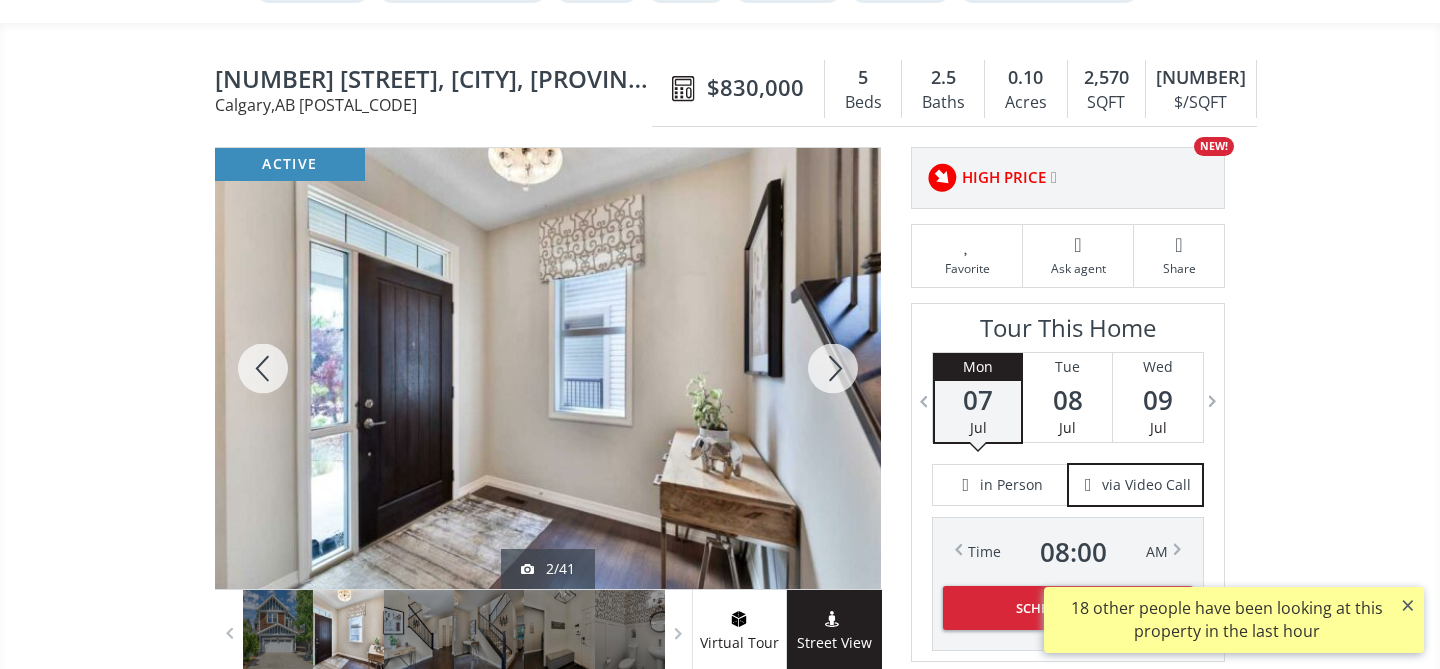 click at bounding box center (833, 368) 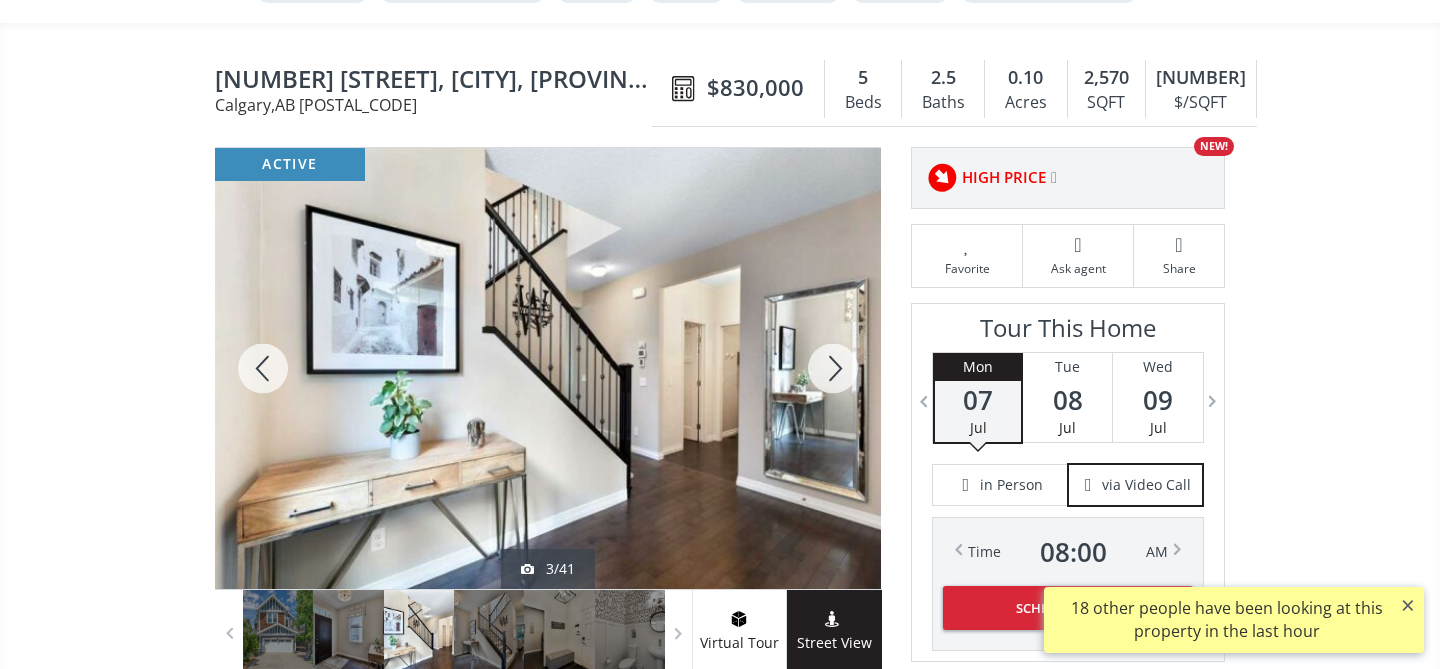 click at bounding box center [833, 368] 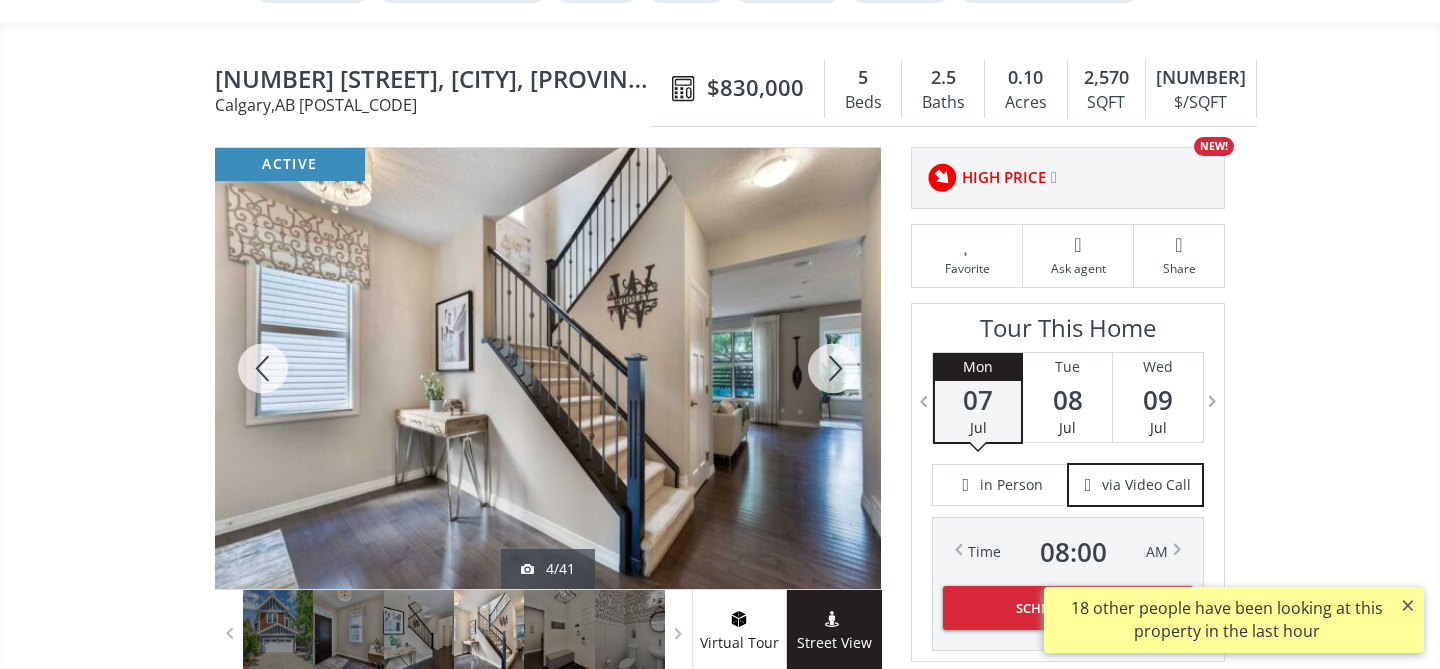 click at bounding box center [833, 368] 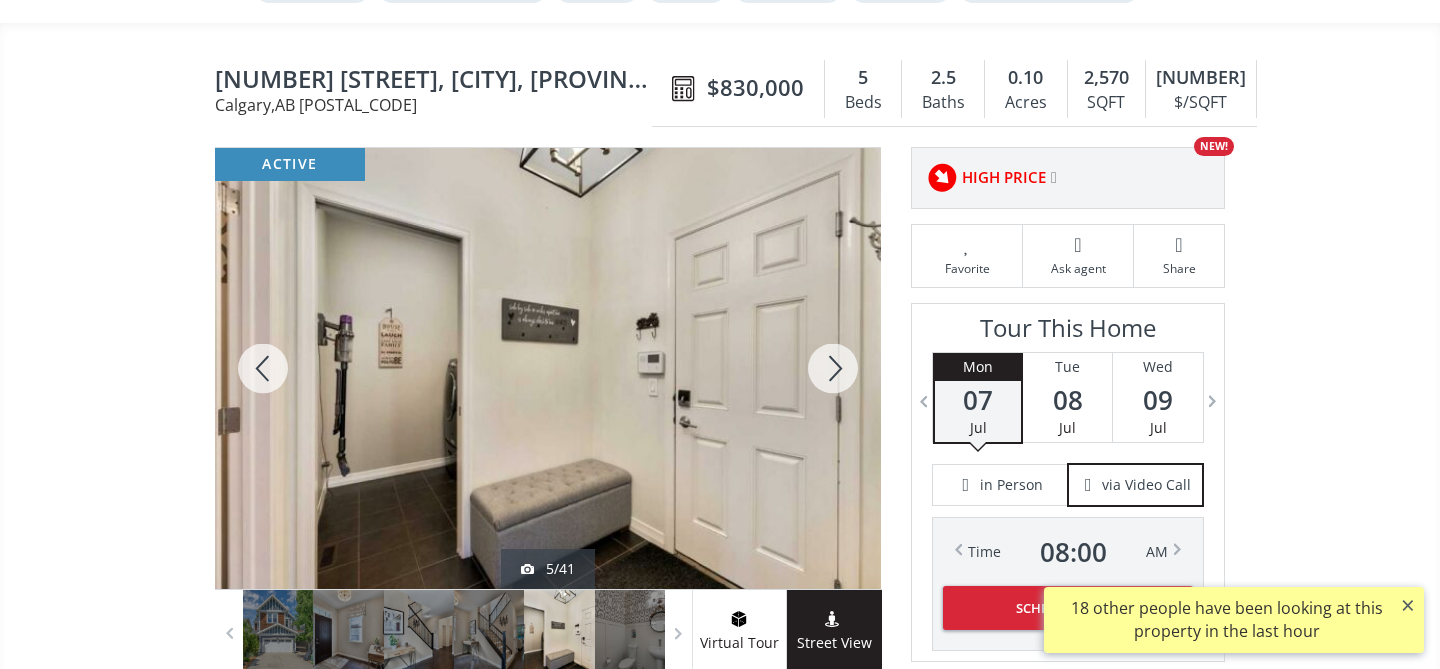 click at bounding box center [263, 368] 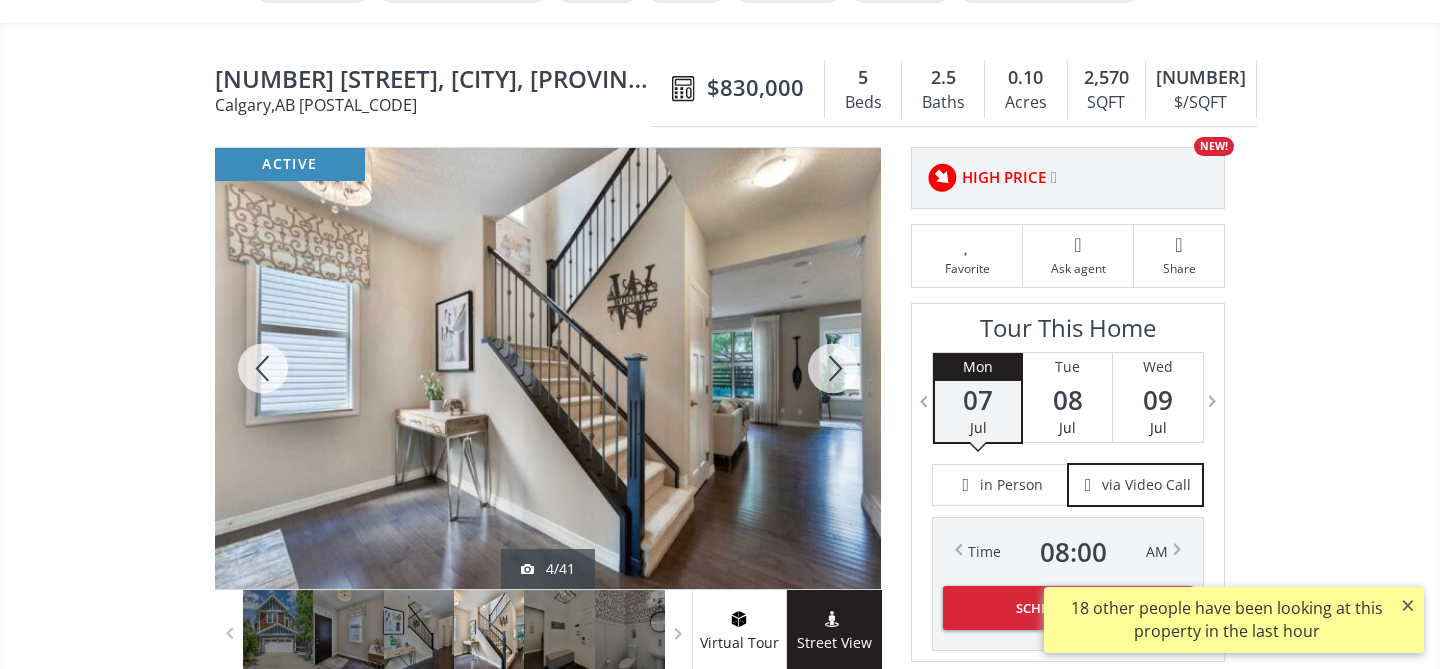 click at bounding box center (833, 368) 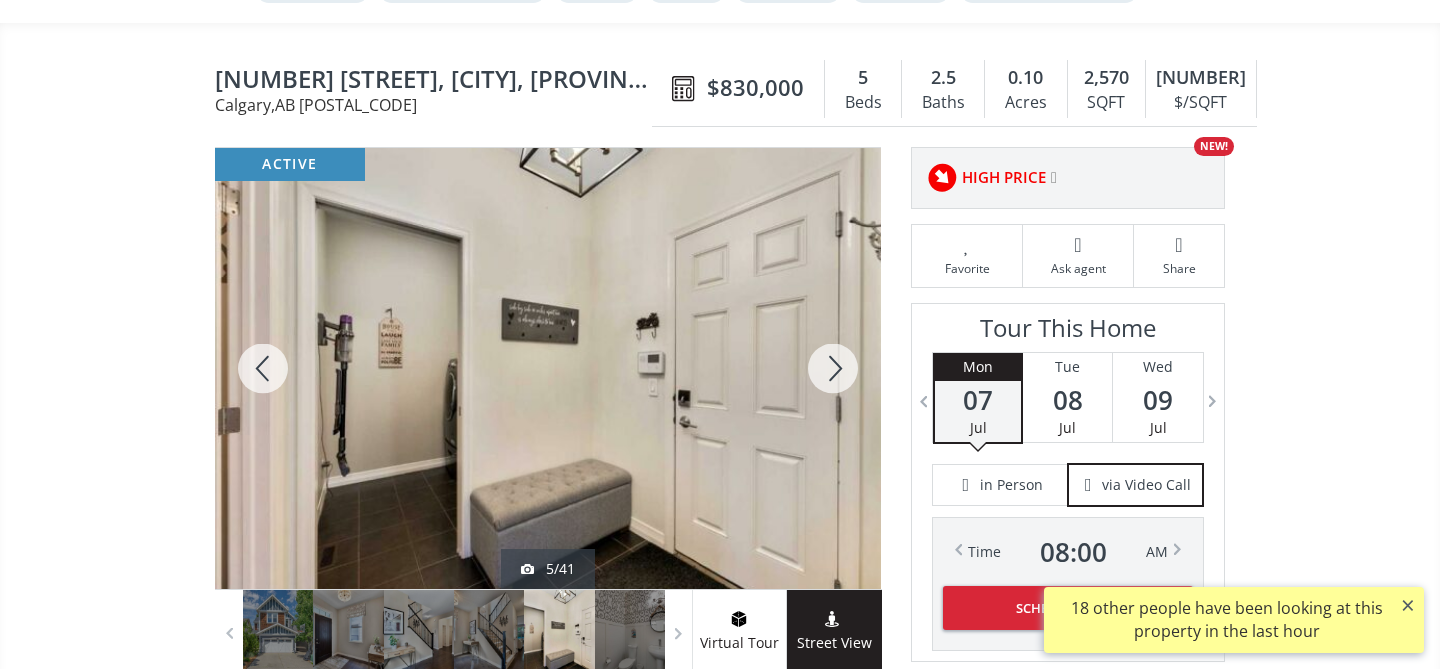 click at bounding box center [833, 368] 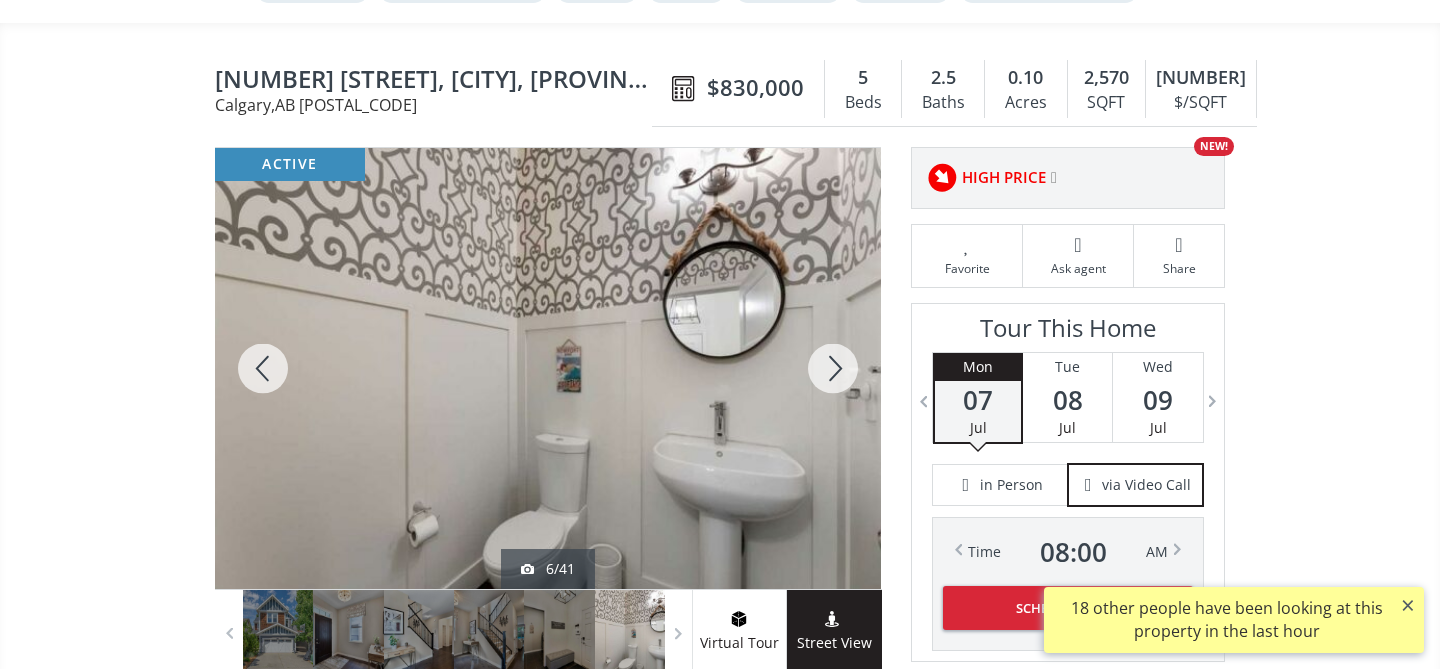 click at bounding box center (833, 368) 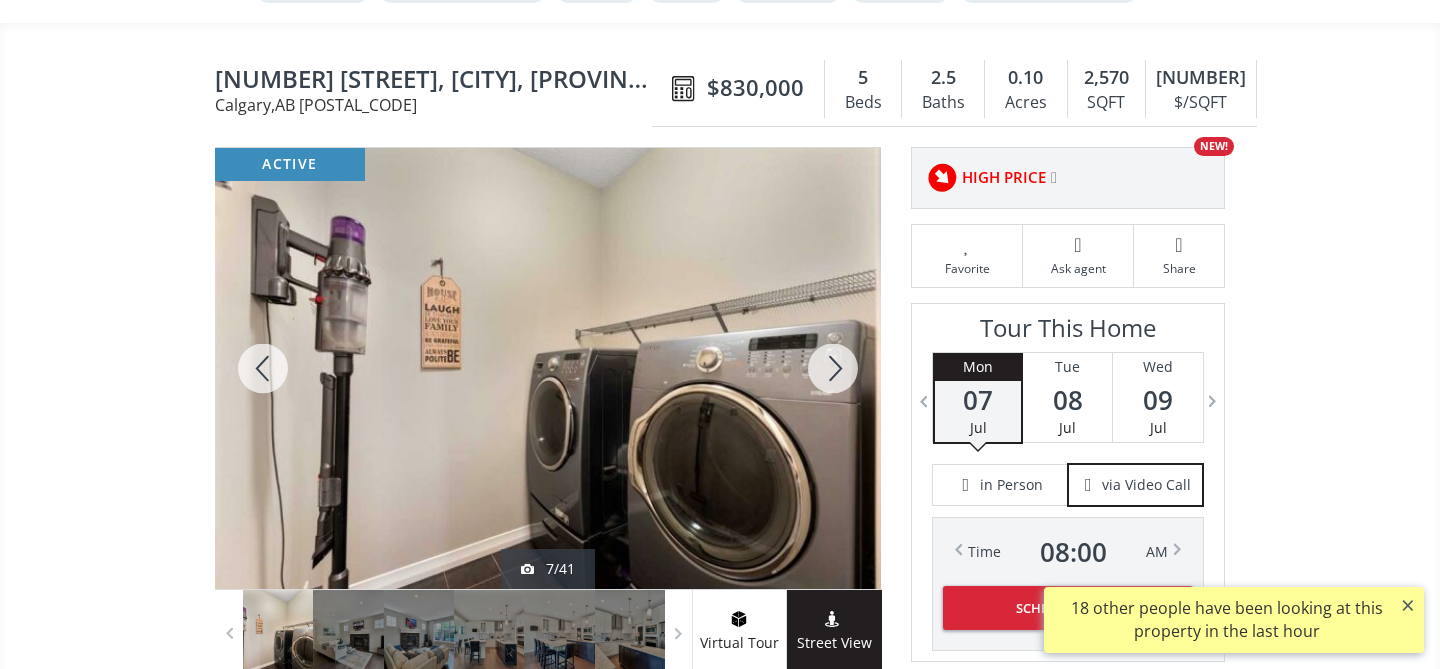 click at bounding box center (833, 368) 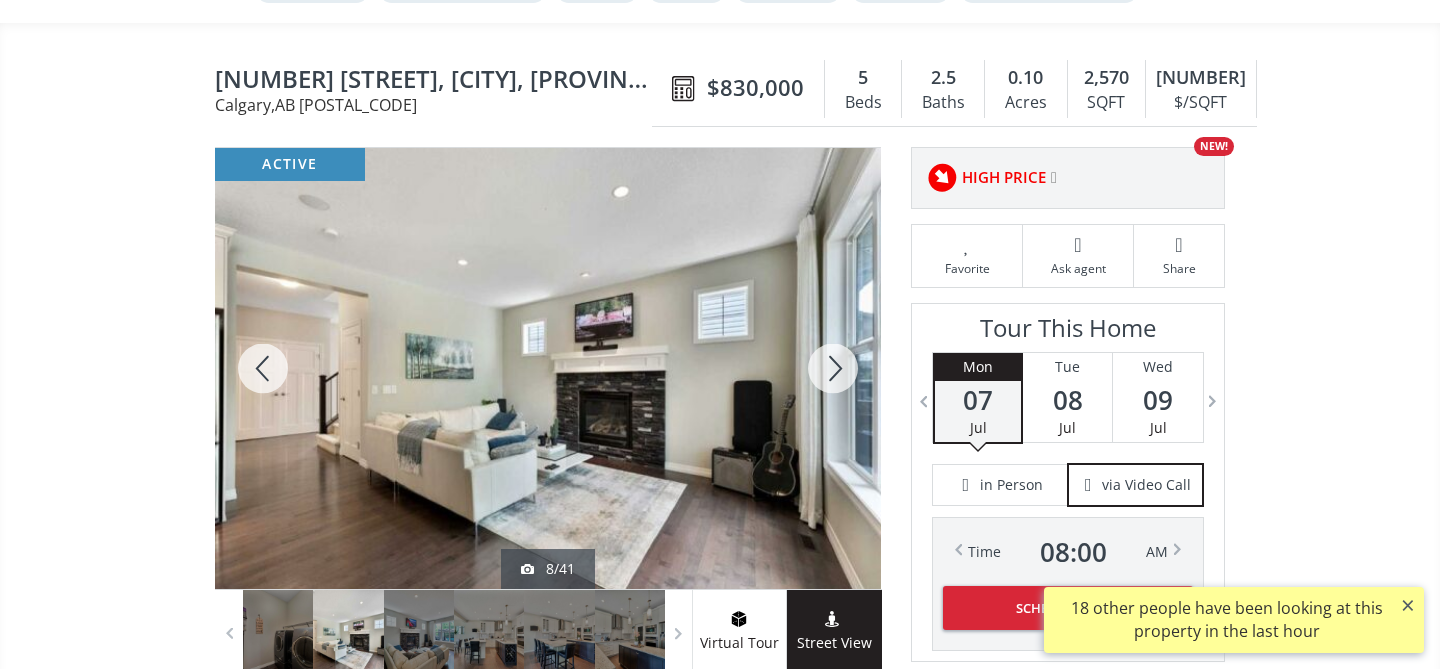 click at bounding box center (833, 368) 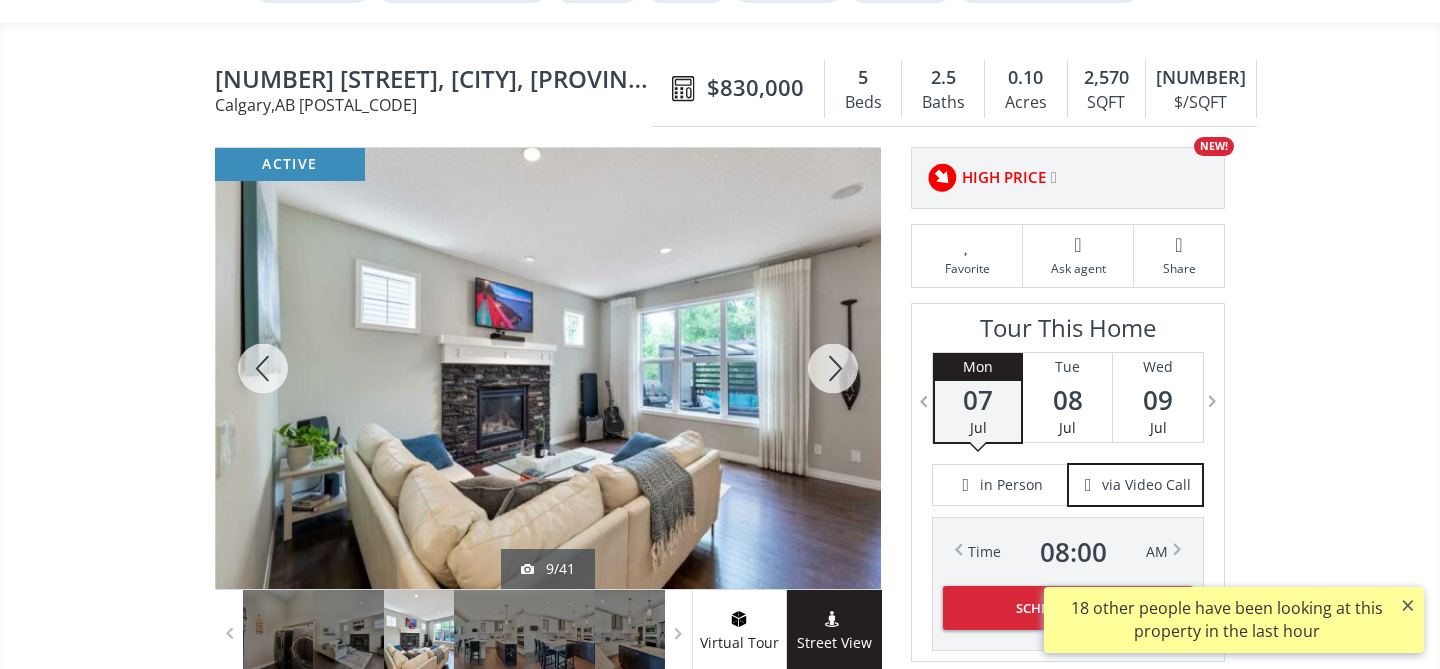 click at bounding box center [833, 368] 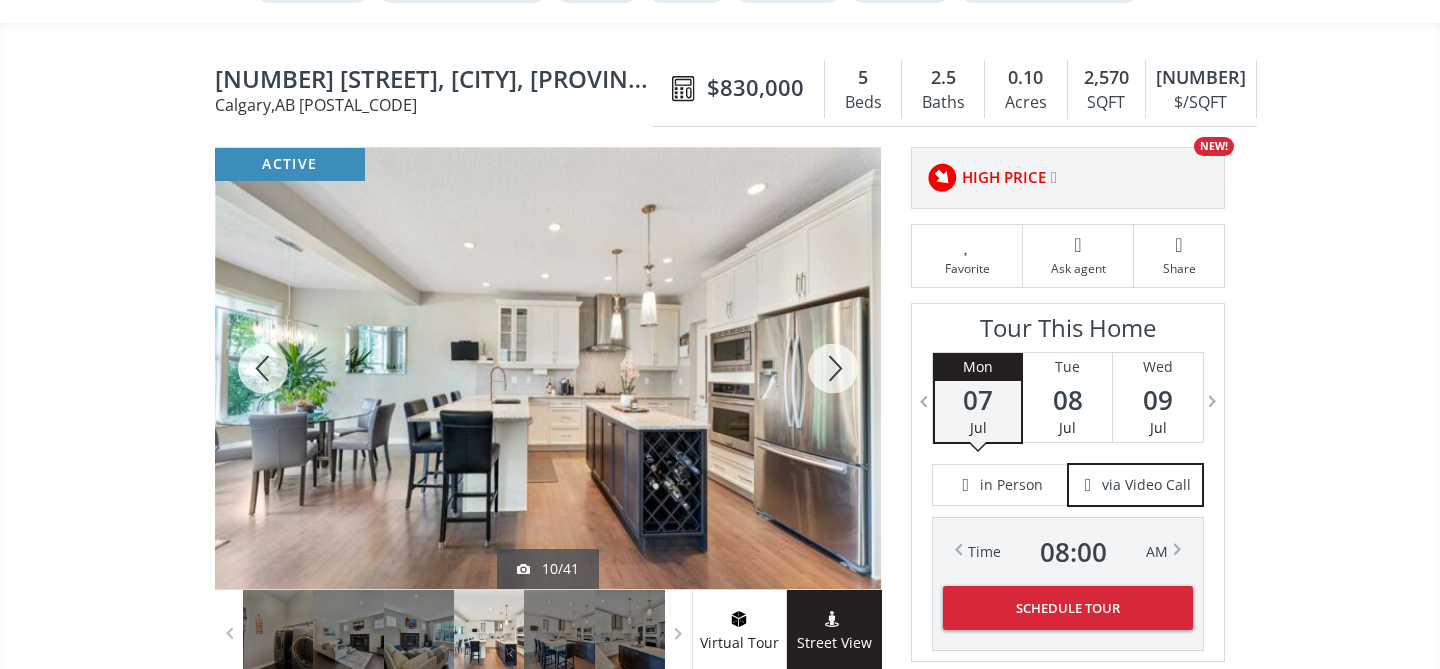 click at bounding box center [833, 368] 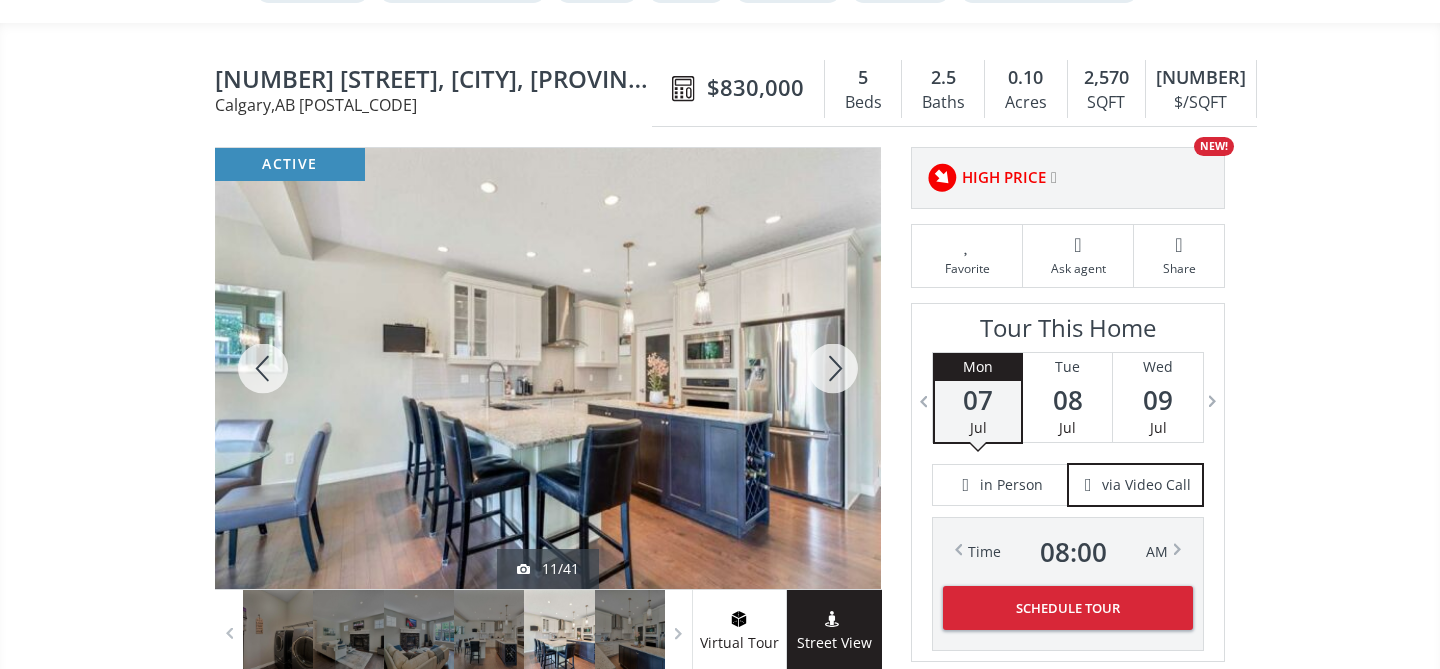 click at bounding box center (833, 368) 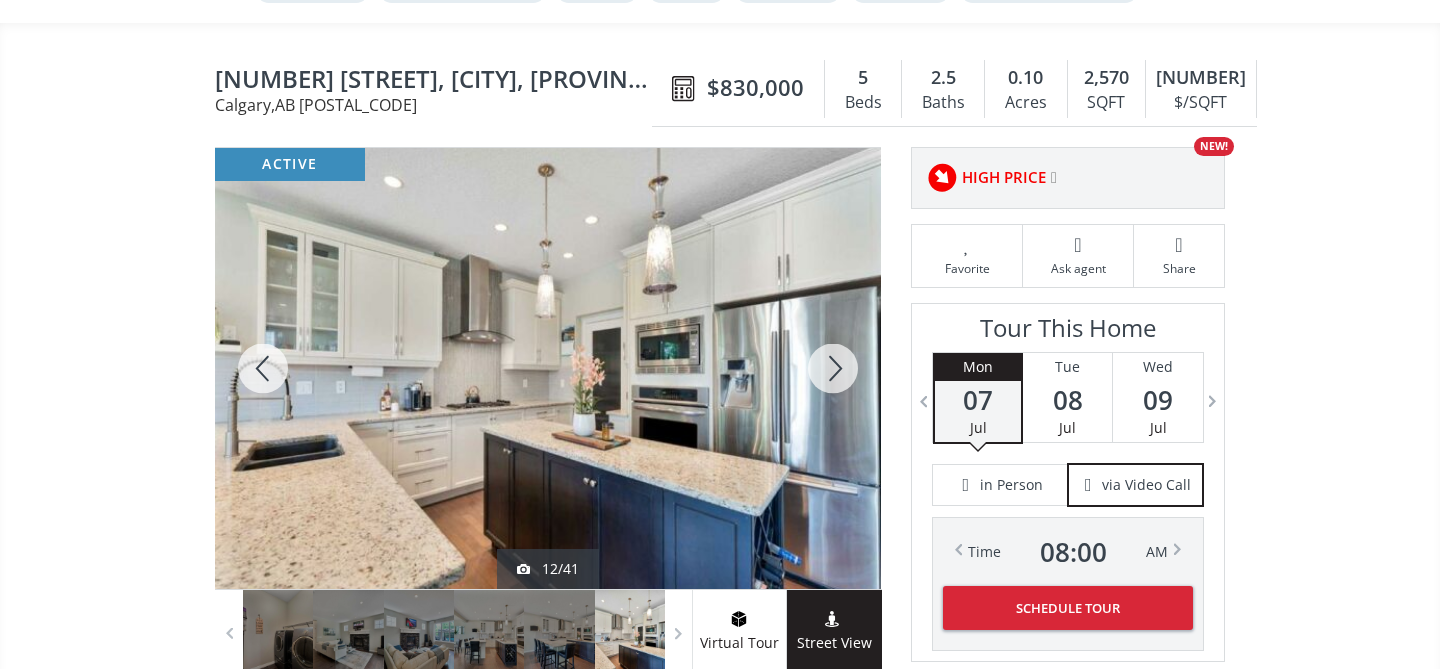 click at bounding box center (833, 368) 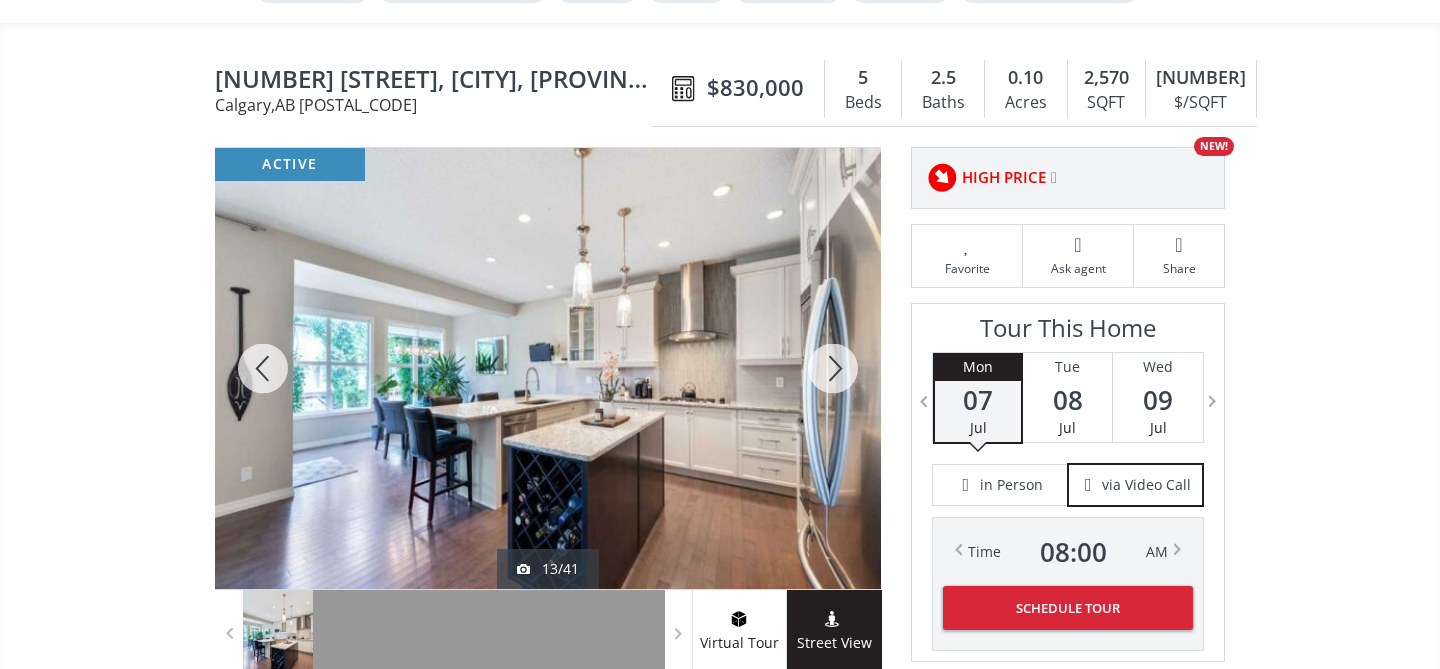 click at bounding box center (833, 368) 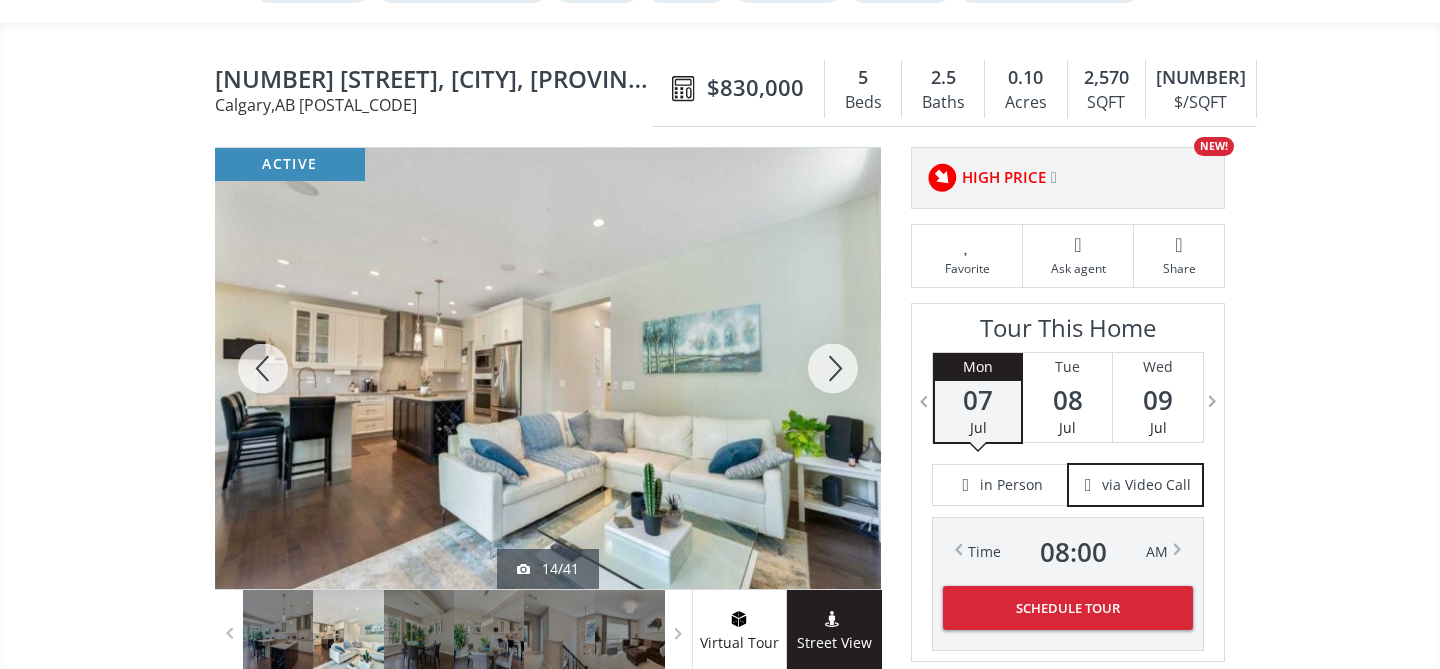 click at bounding box center [833, 368] 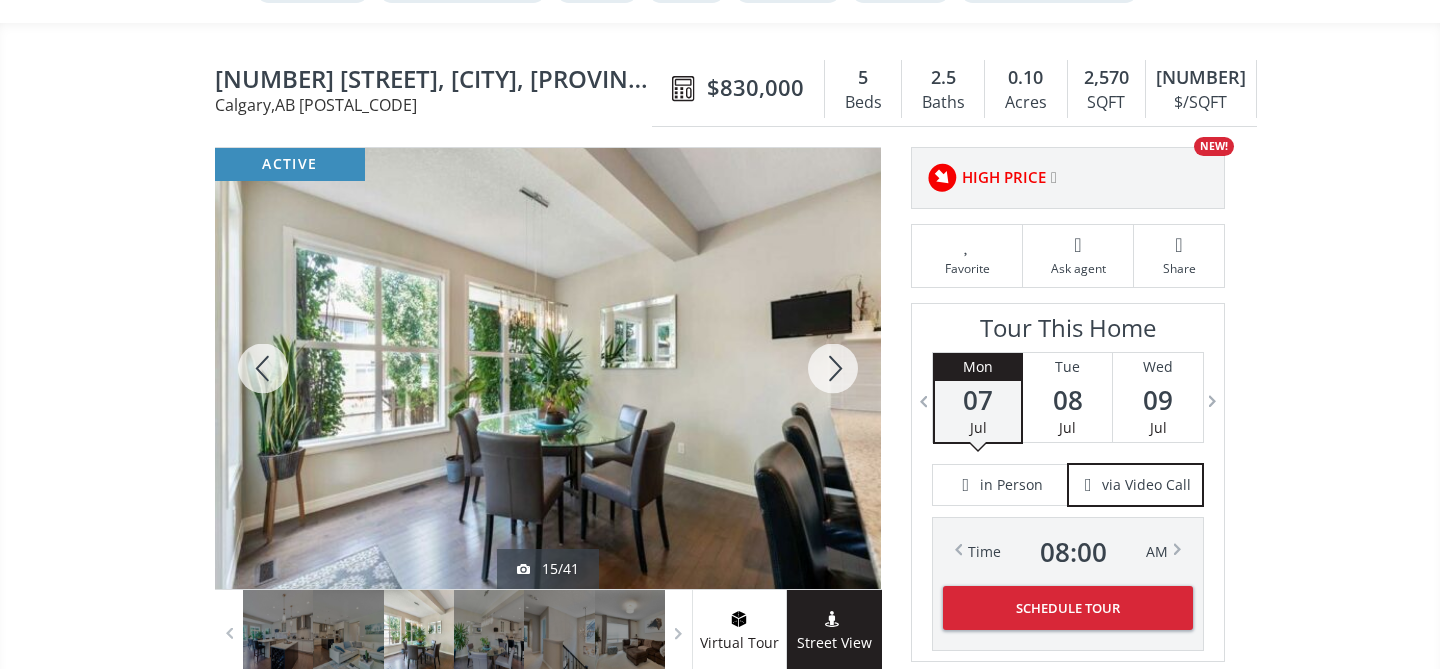 click at bounding box center (833, 368) 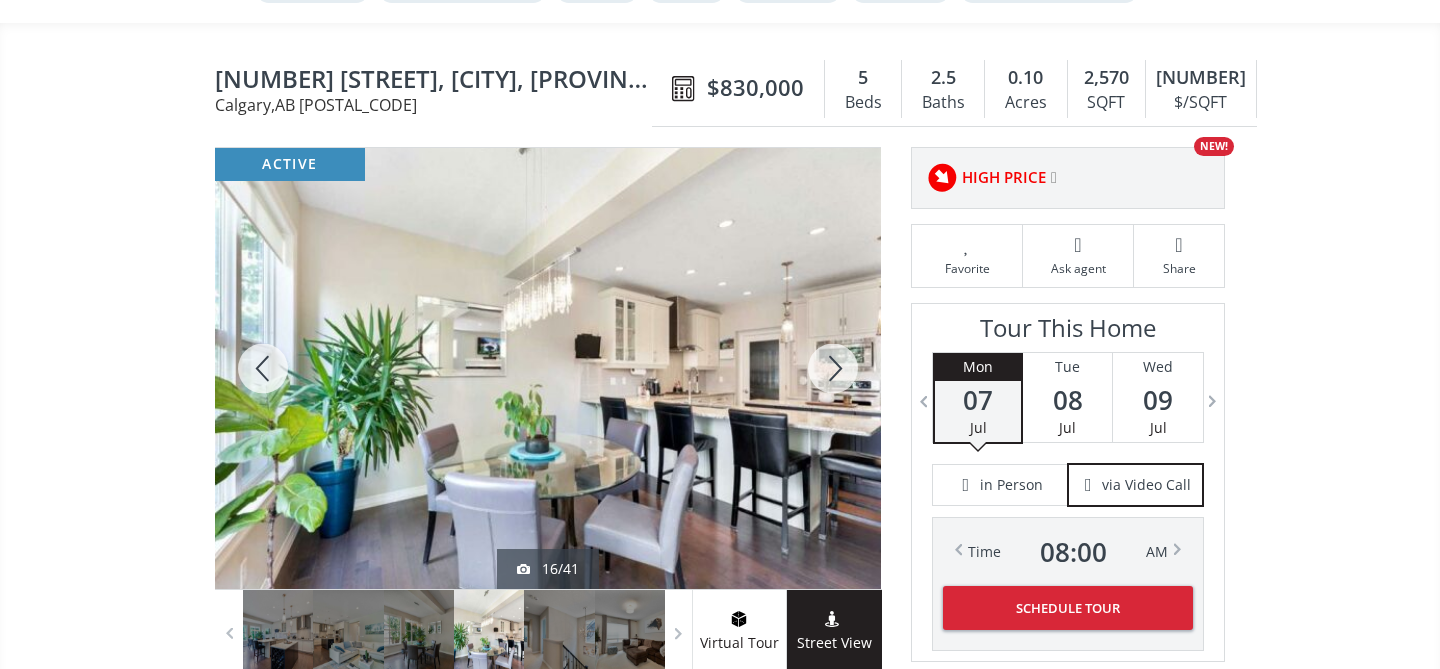 click at bounding box center [263, 368] 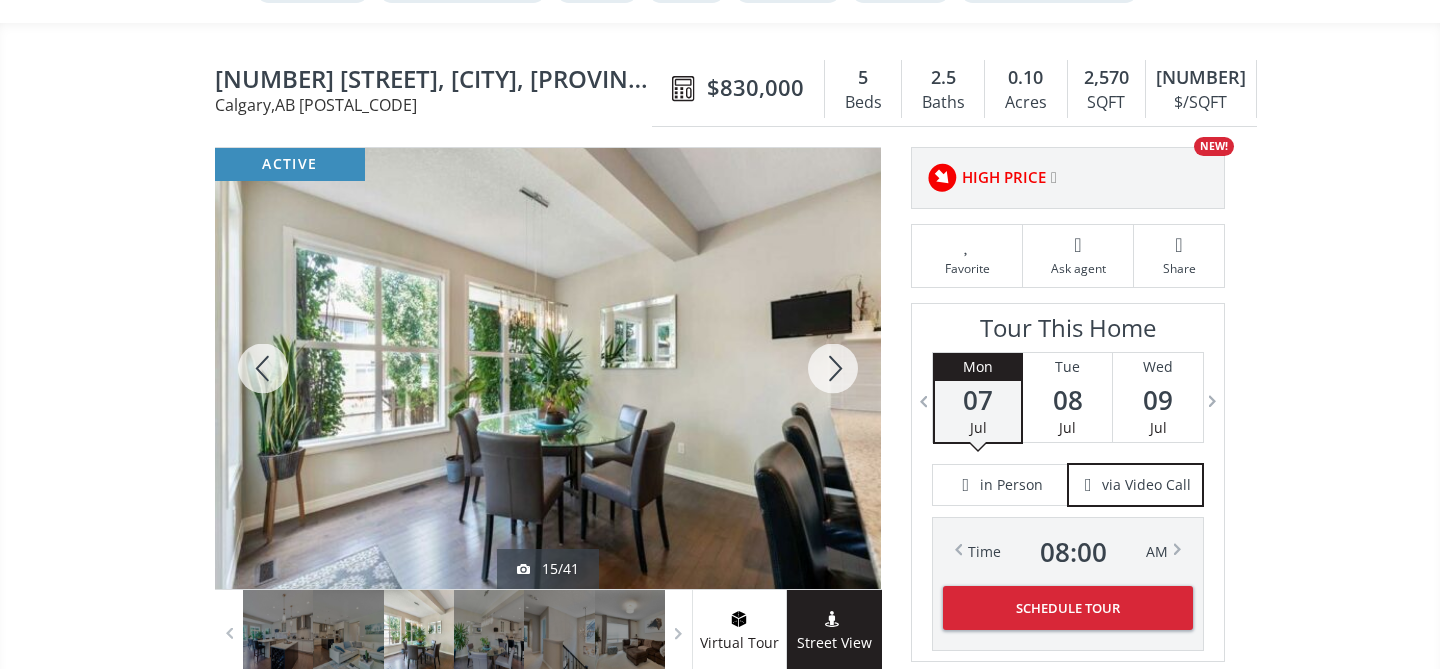click at bounding box center [833, 368] 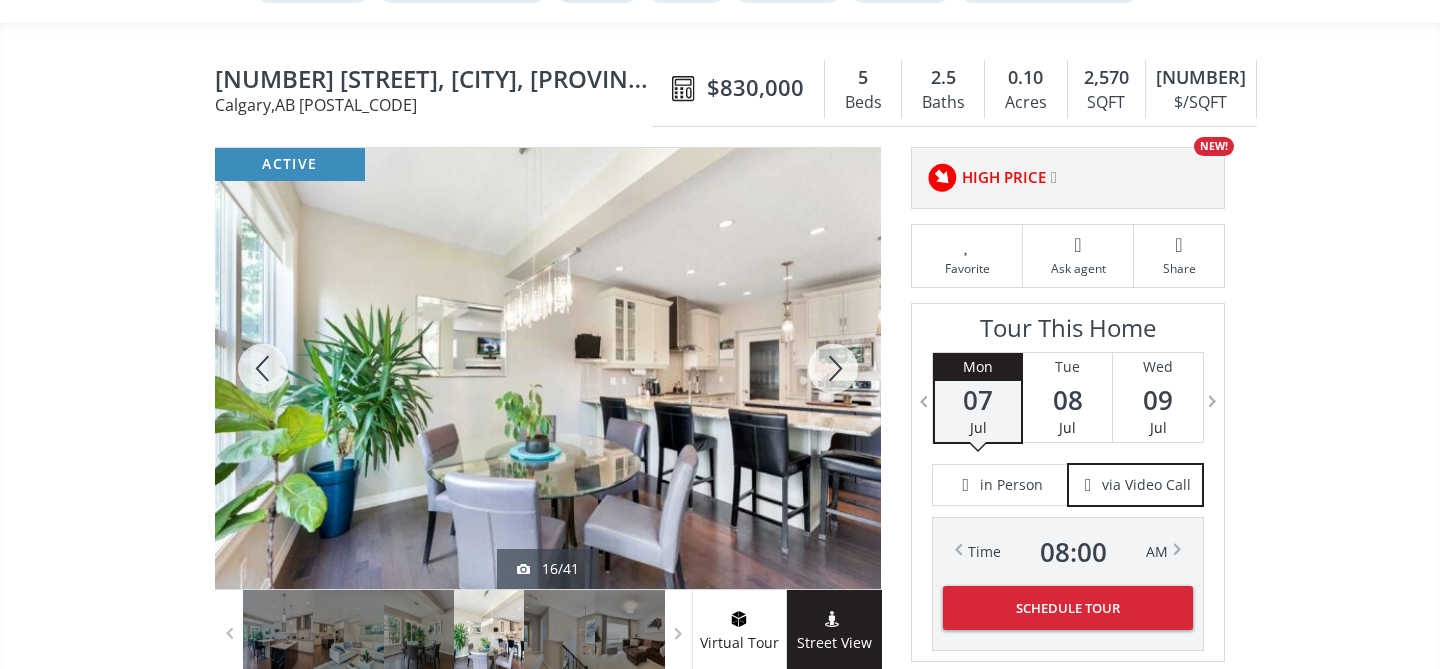 click at bounding box center [833, 368] 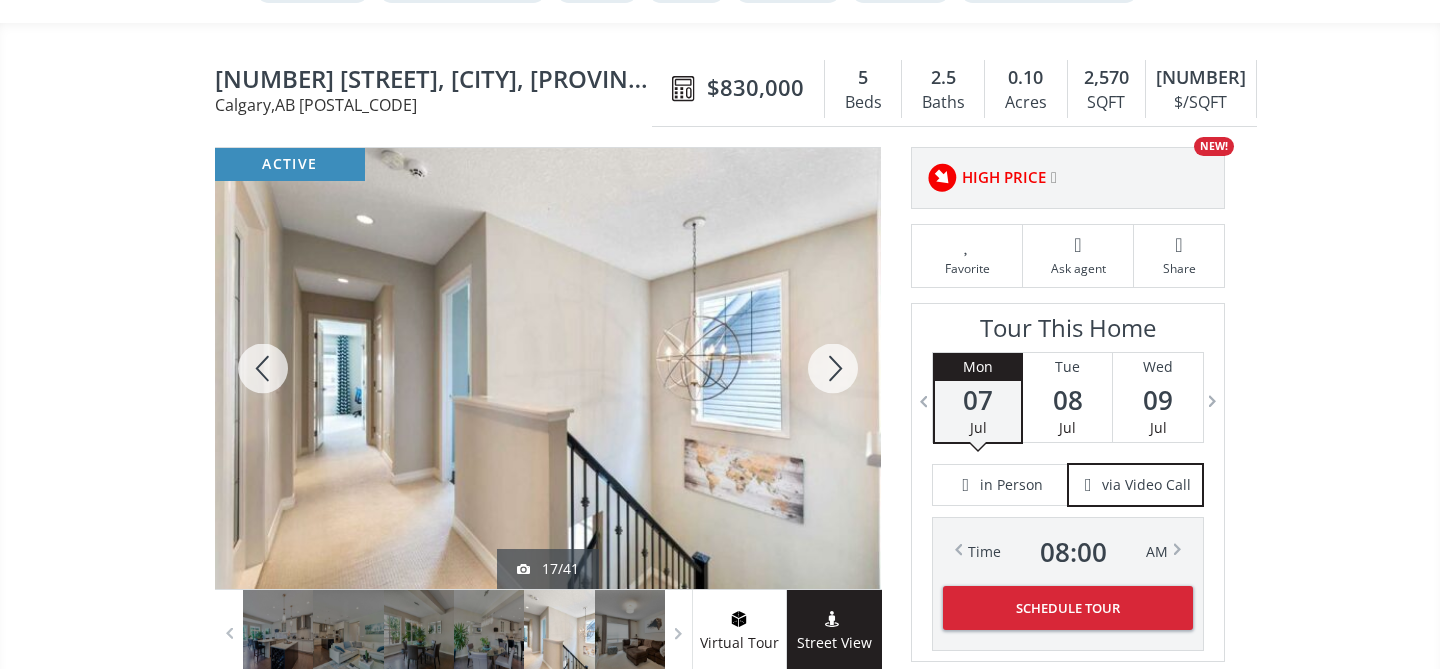 click at bounding box center (833, 368) 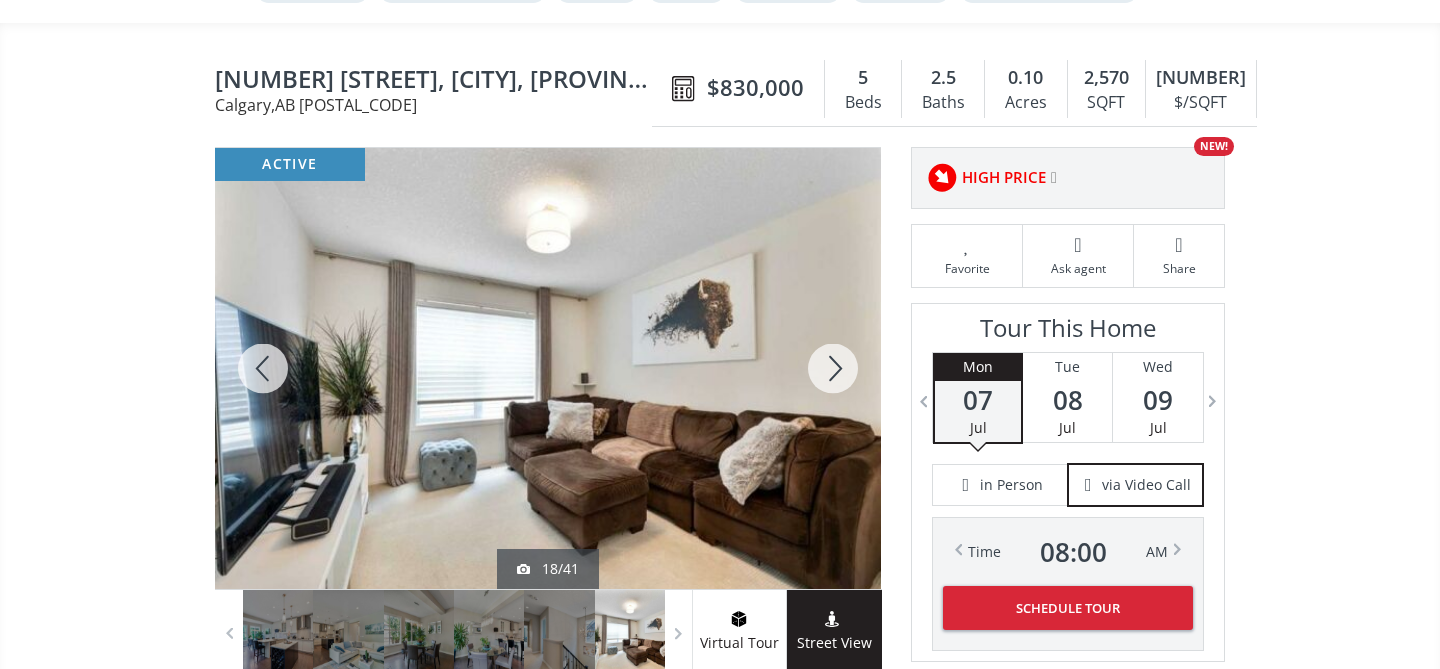 click at bounding box center (833, 368) 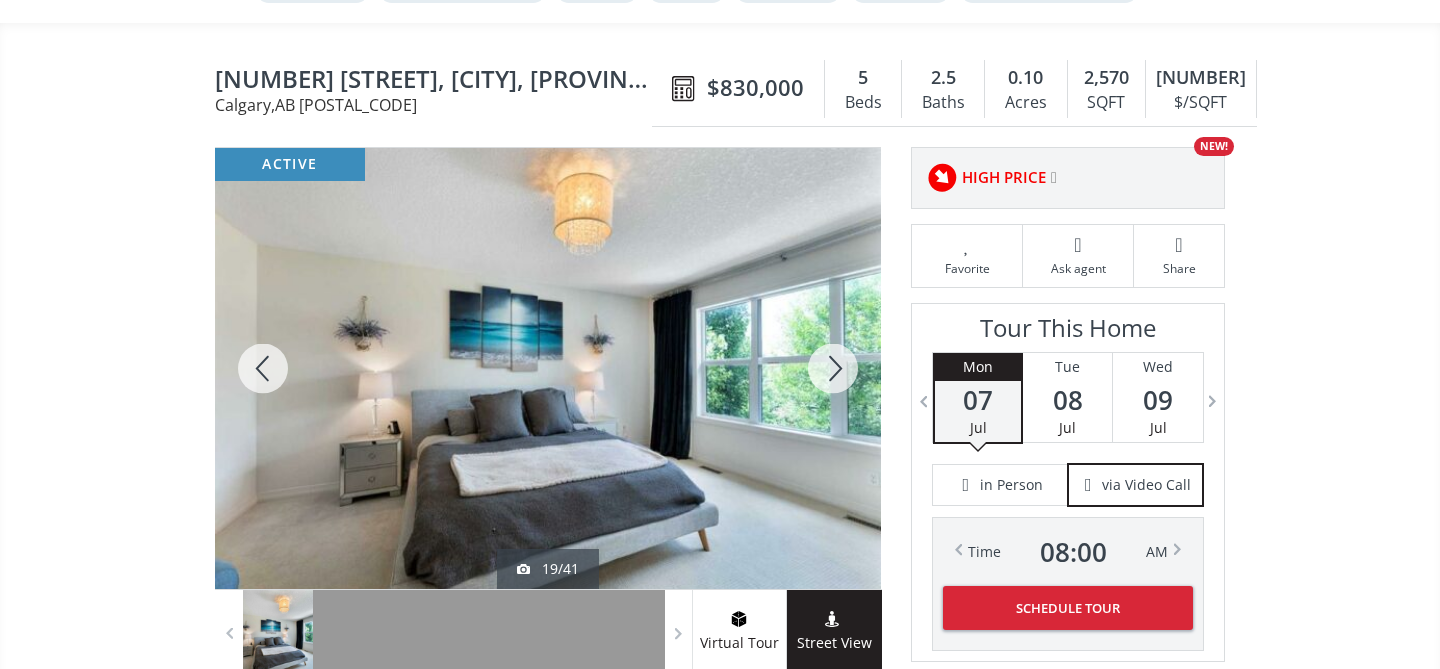 click at bounding box center (833, 368) 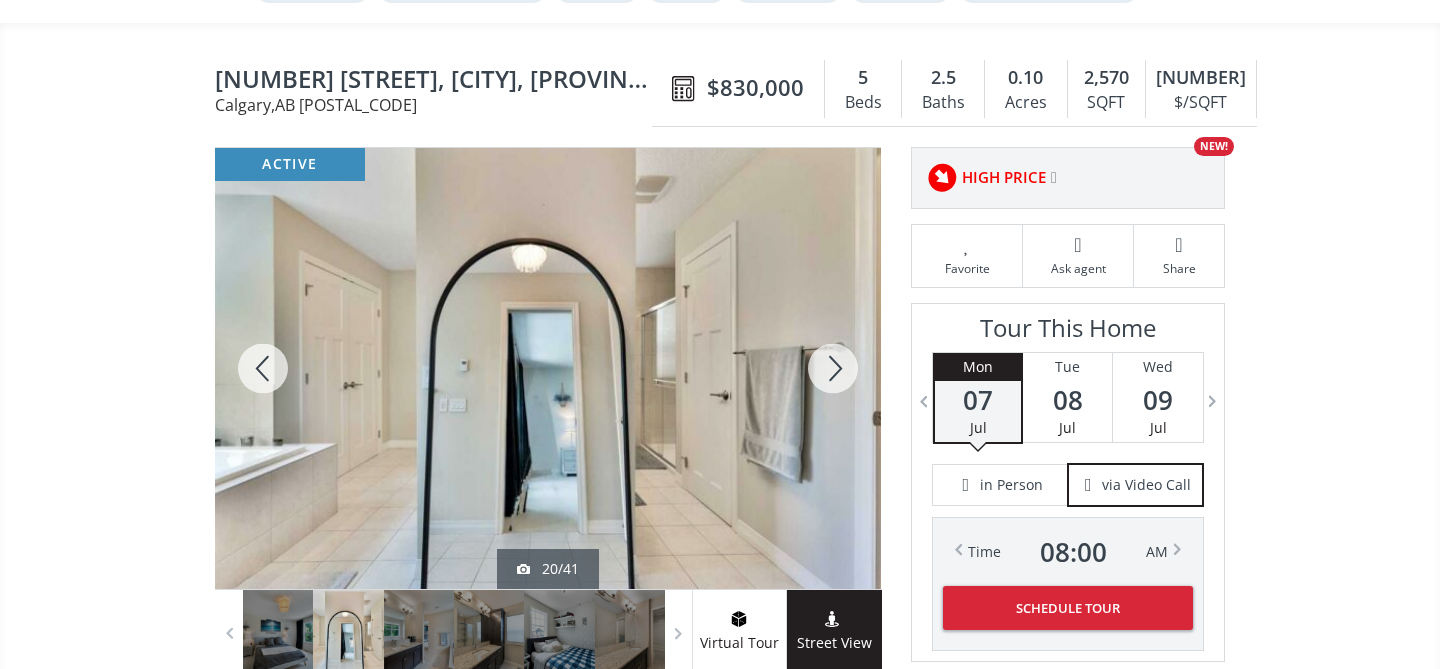 click at bounding box center (833, 368) 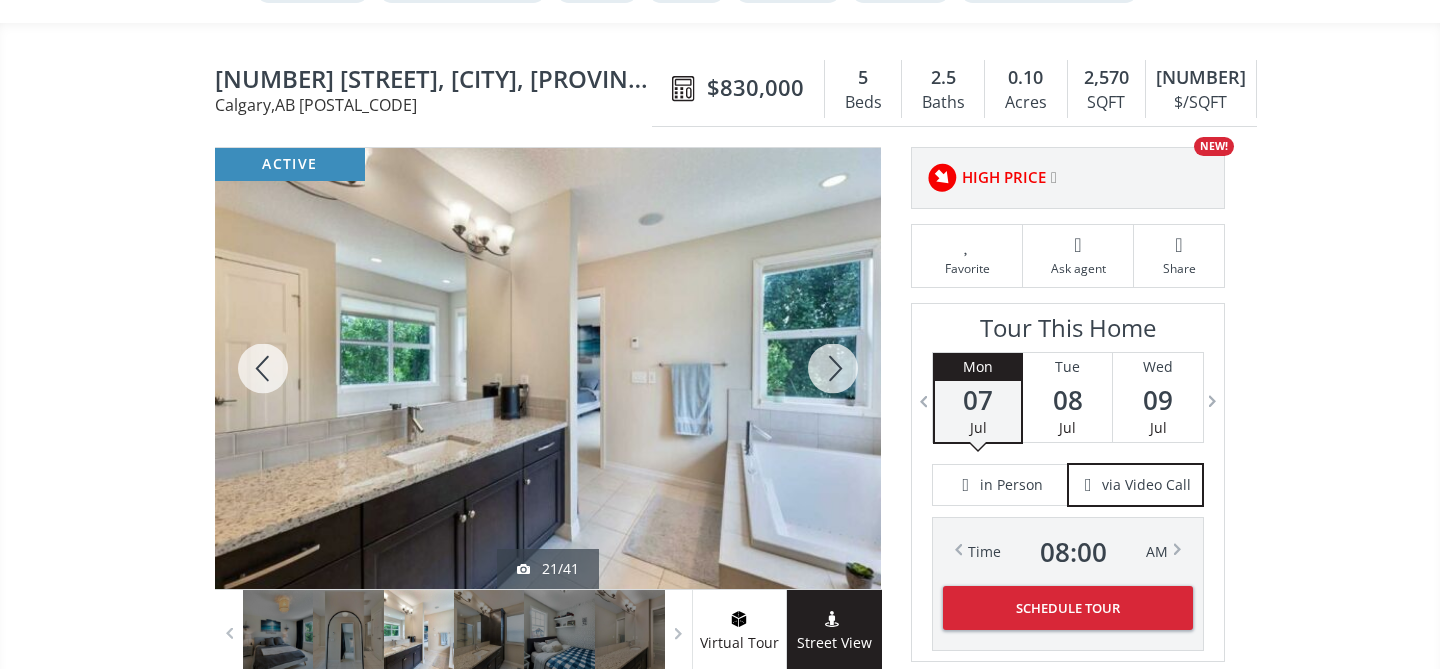 click at bounding box center (263, 368) 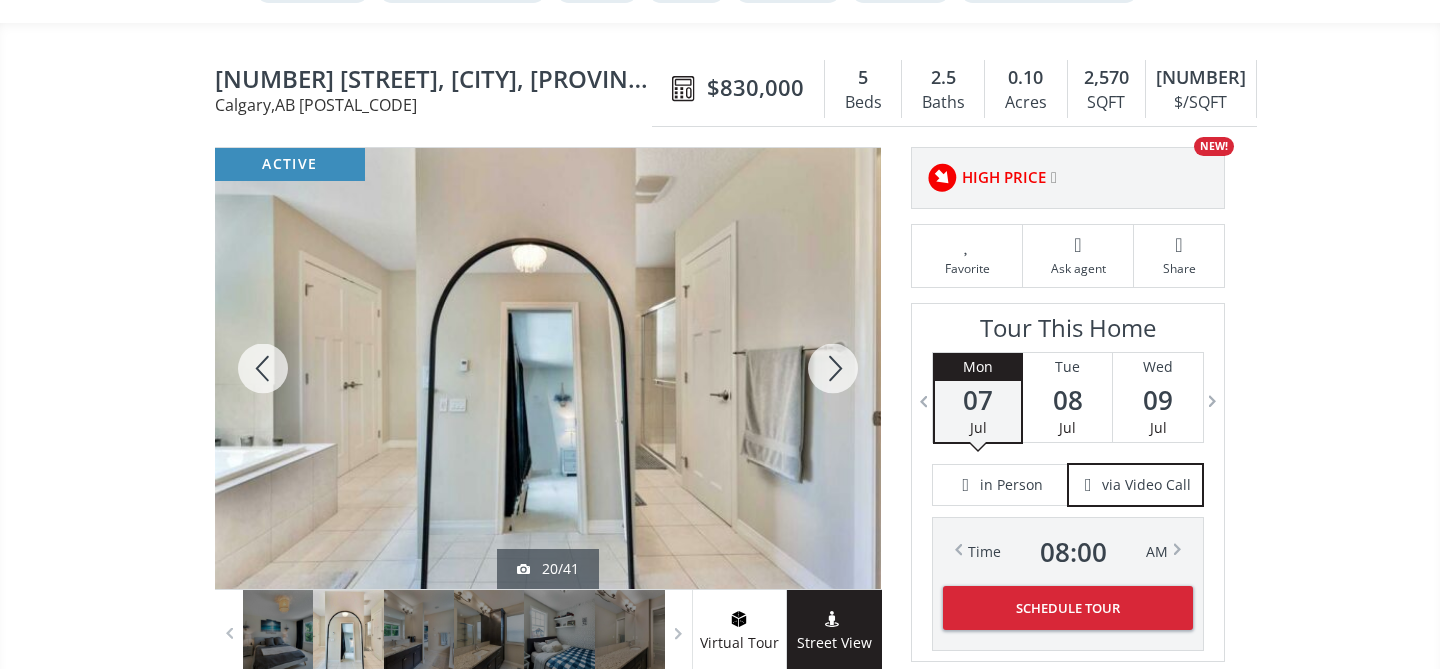 click at bounding box center (833, 368) 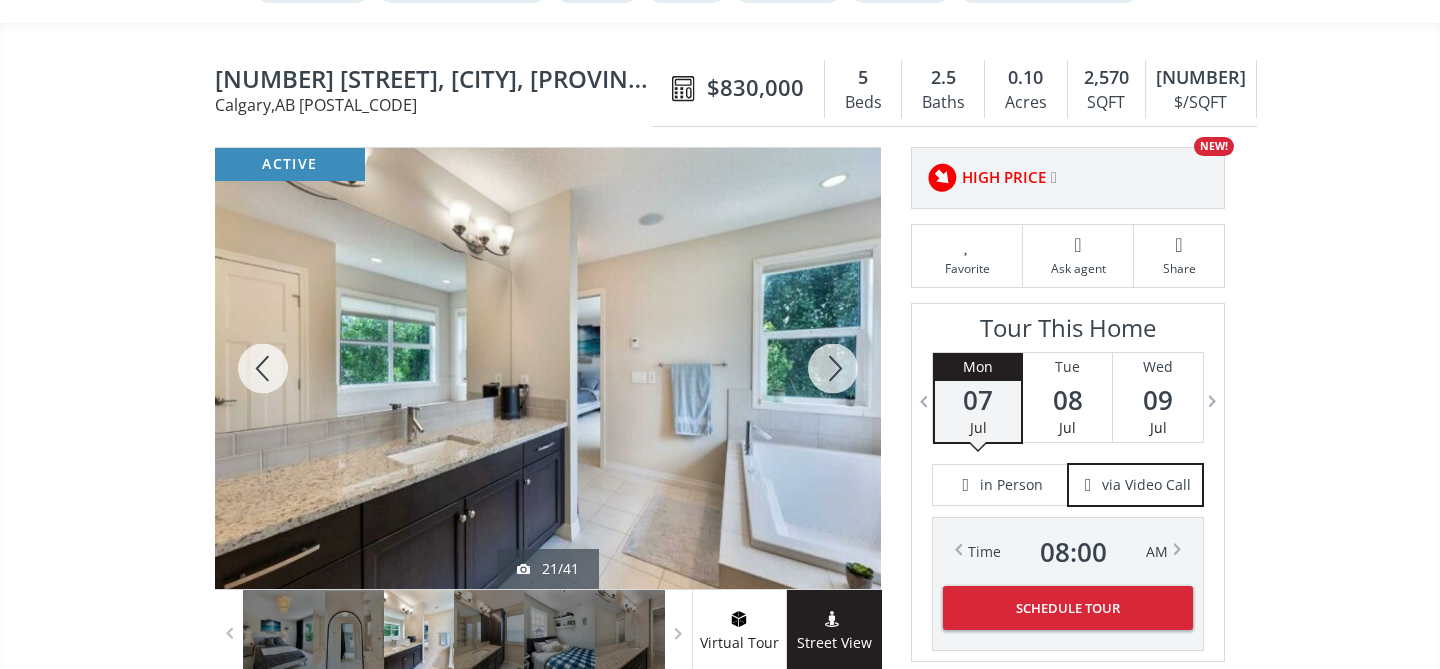 click at bounding box center (833, 368) 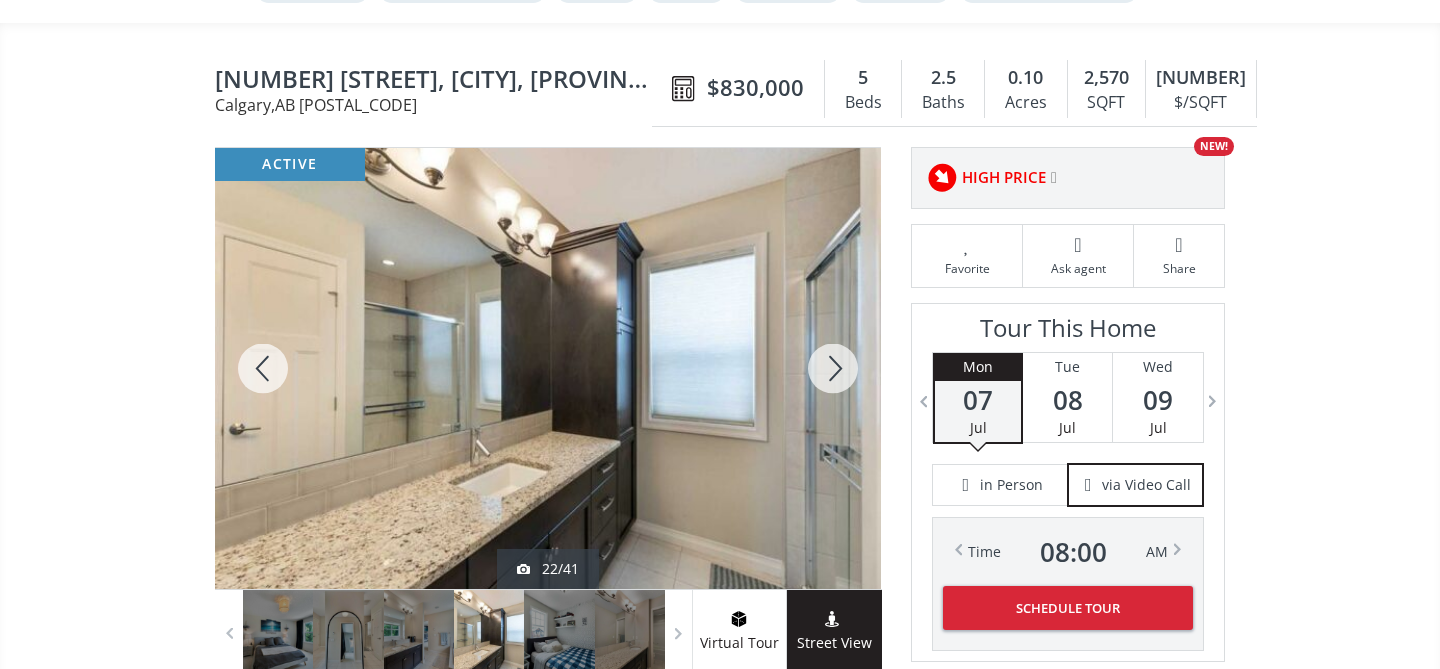 click at bounding box center (833, 368) 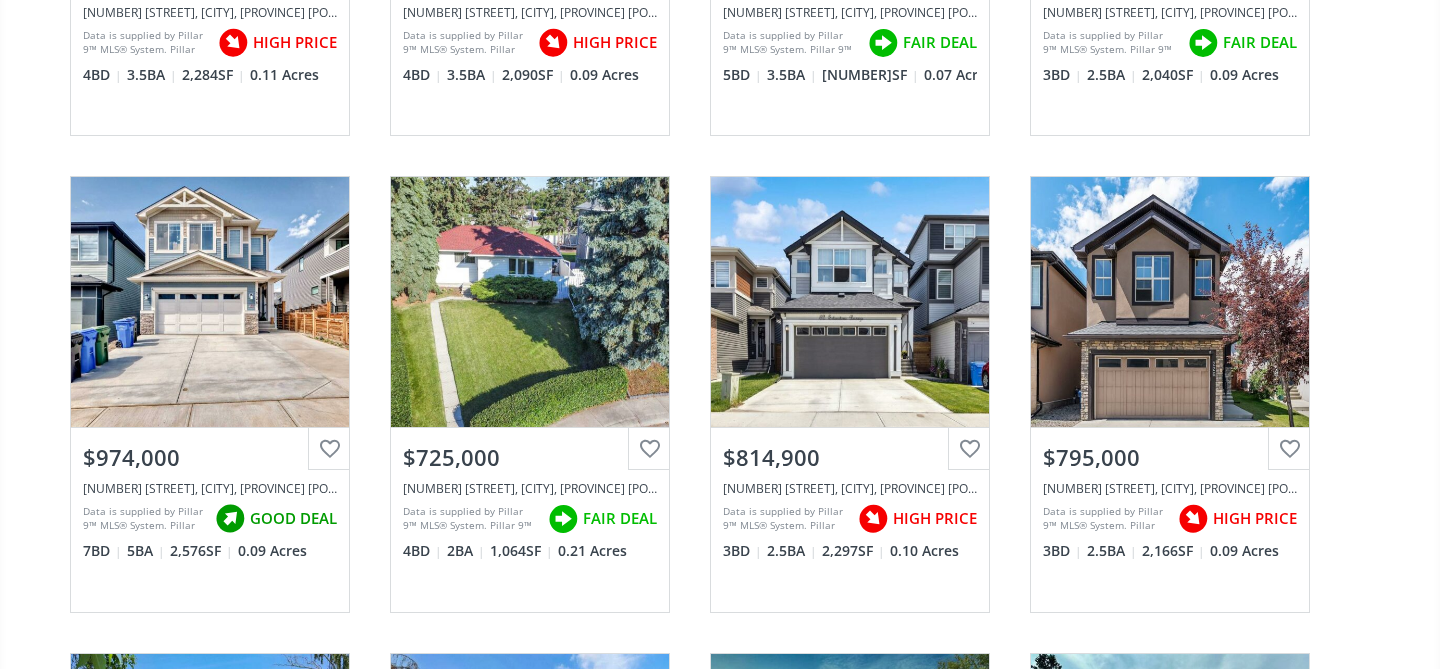 scroll, scrollTop: 1979, scrollLeft: 0, axis: vertical 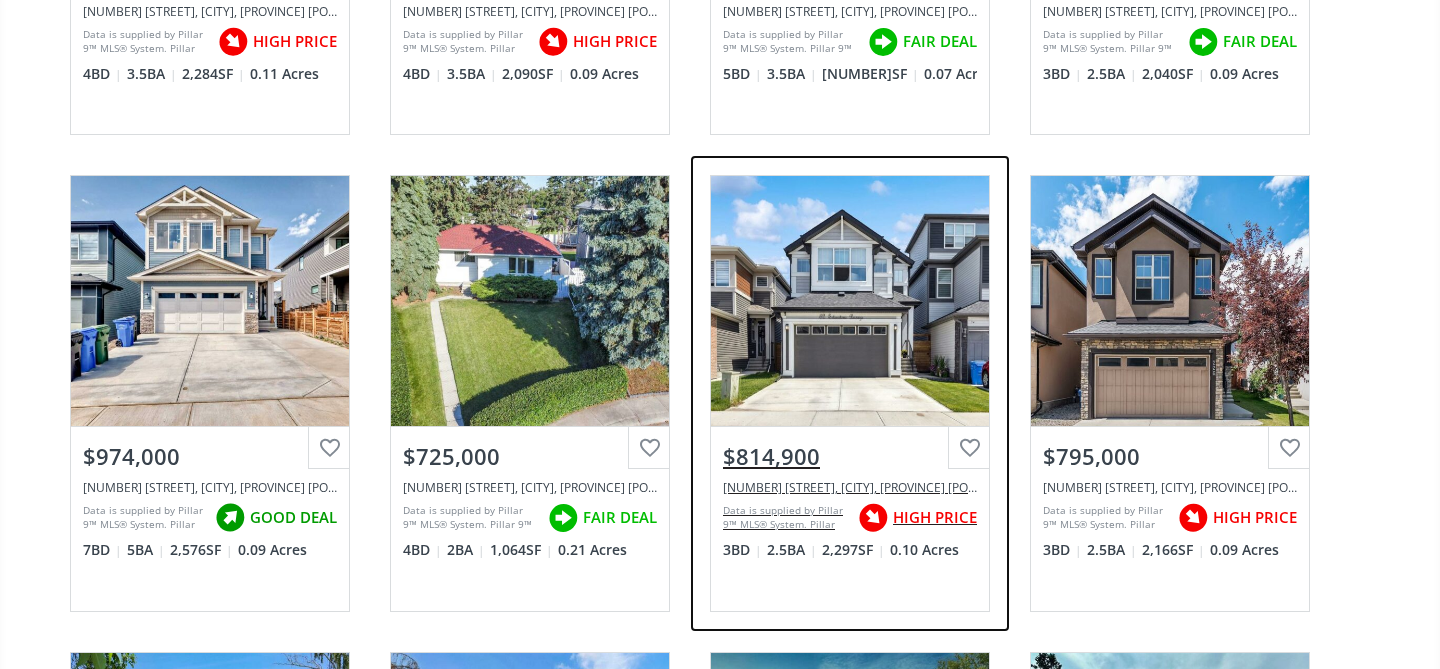 click on "View Photos & Details" at bounding box center (850, 301) 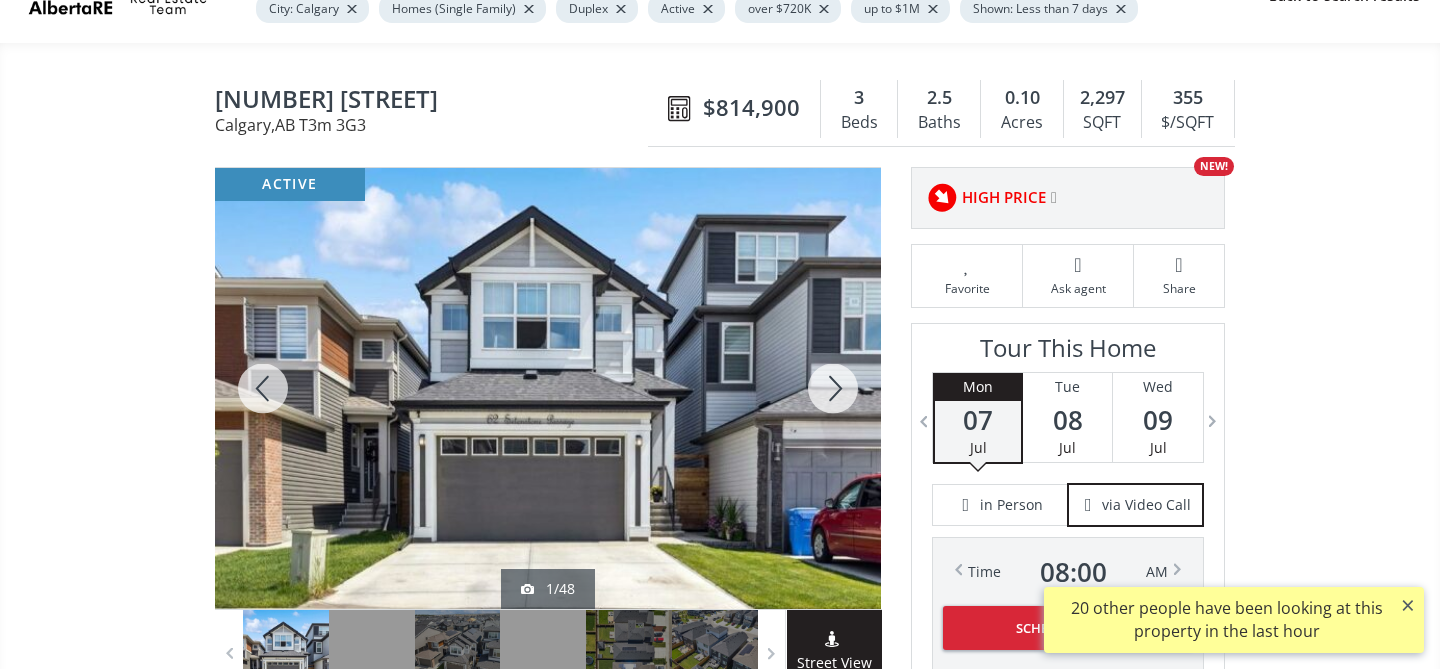 scroll, scrollTop: 144, scrollLeft: 0, axis: vertical 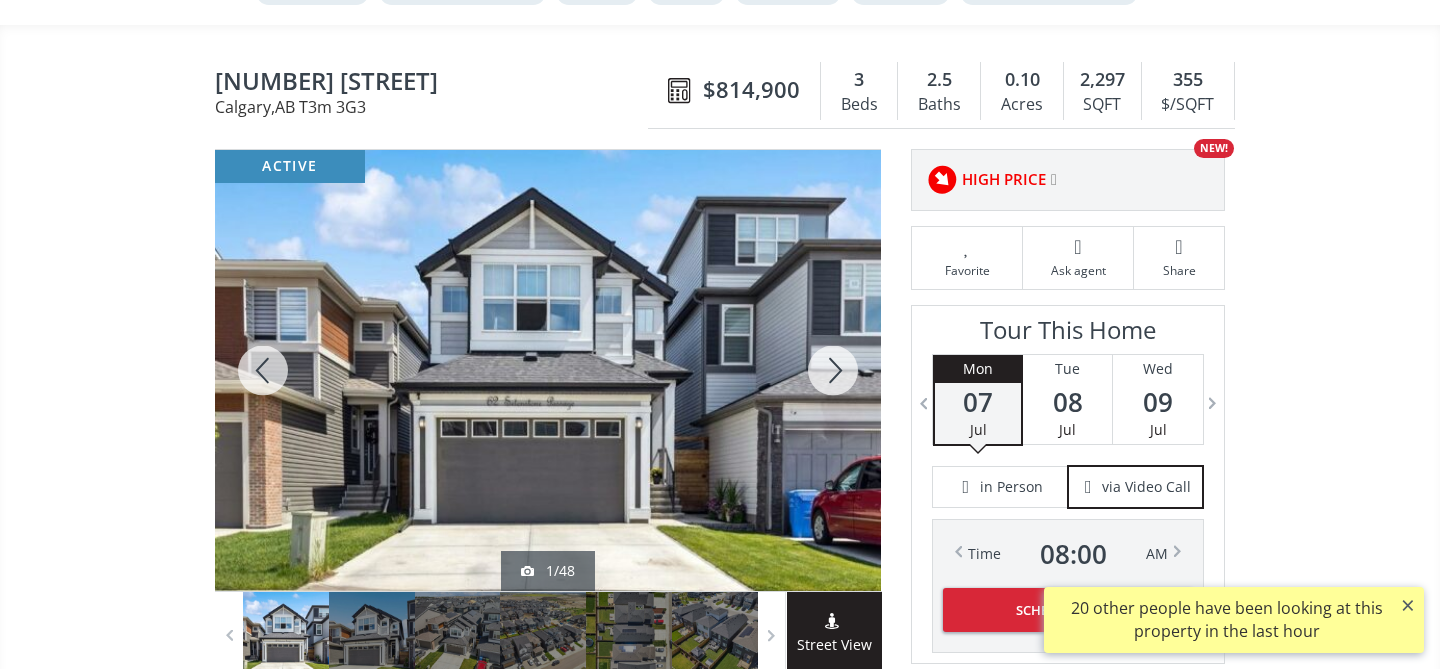 click at bounding box center (833, 370) 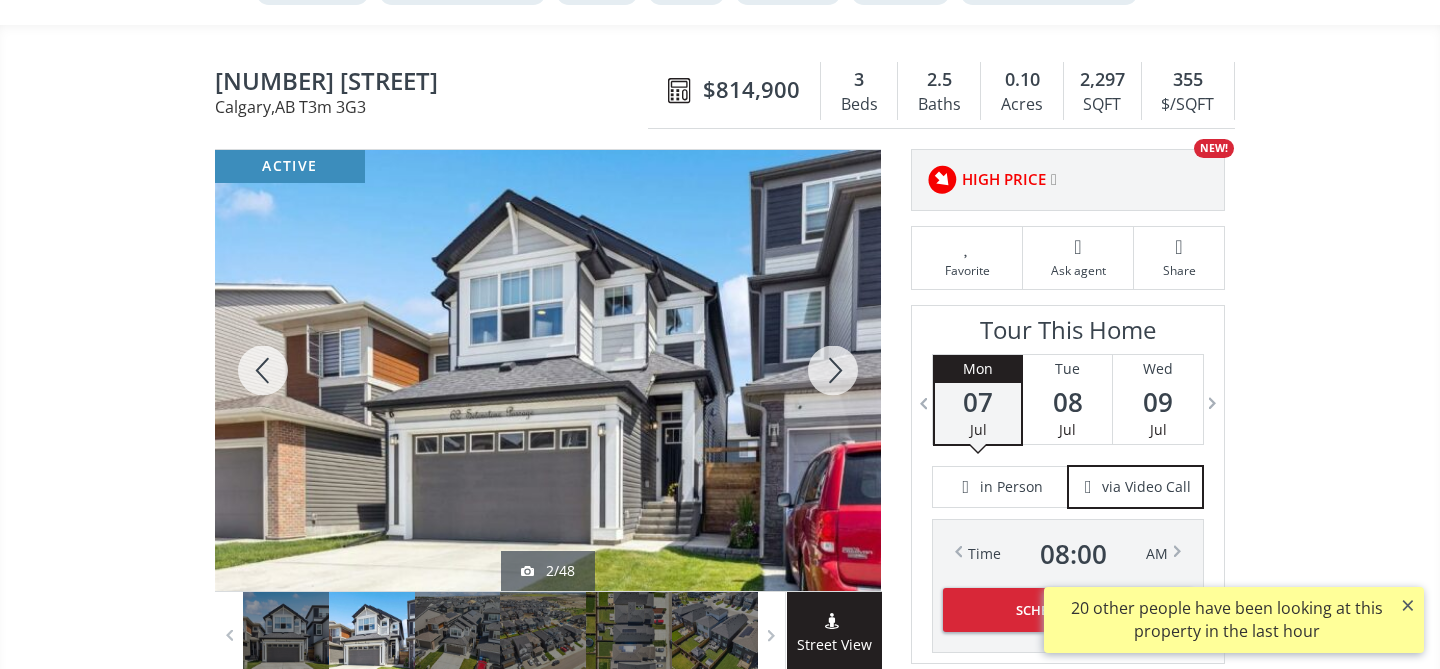 click at bounding box center (833, 370) 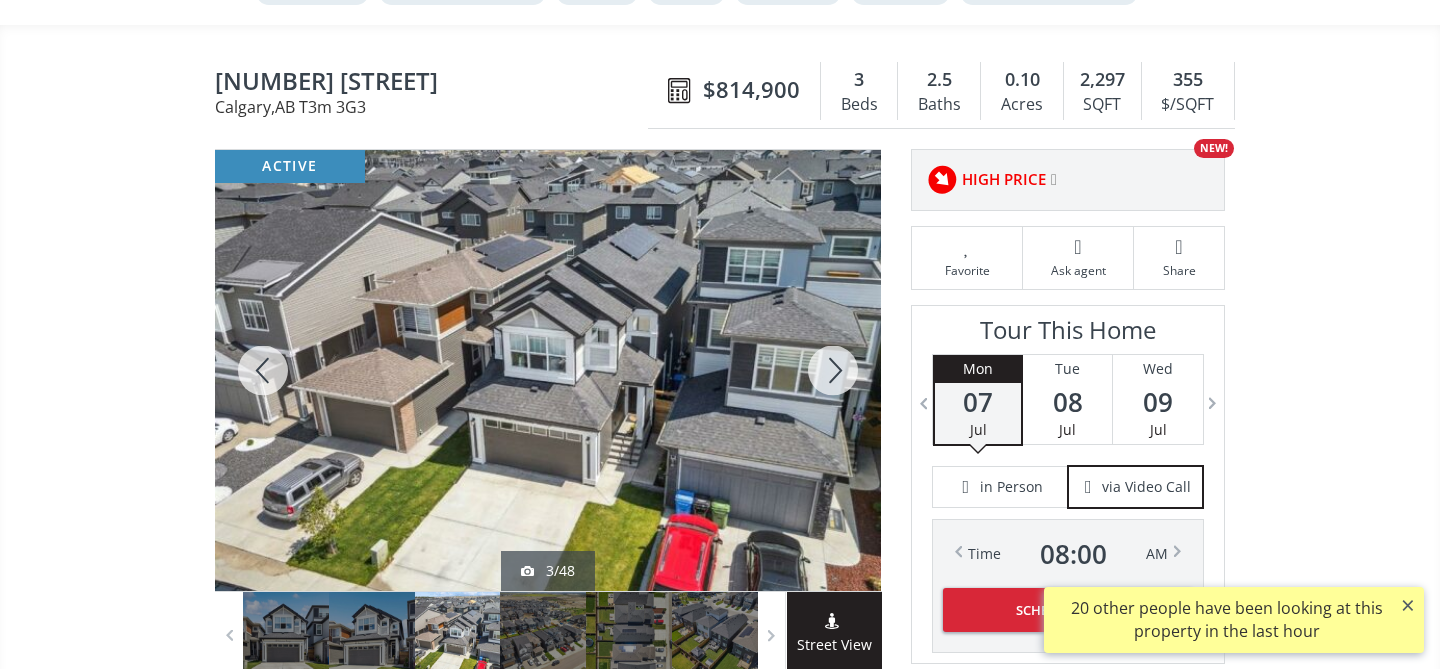 click at bounding box center (833, 370) 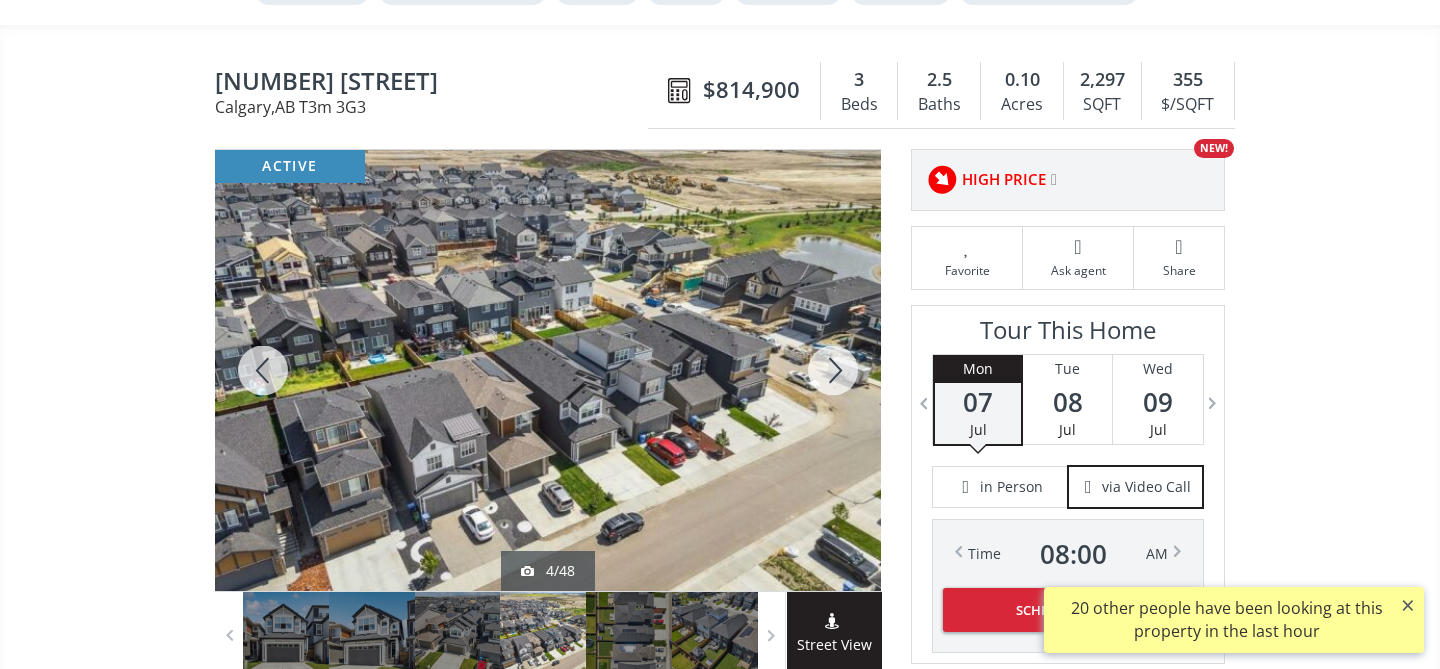 click at bounding box center (833, 370) 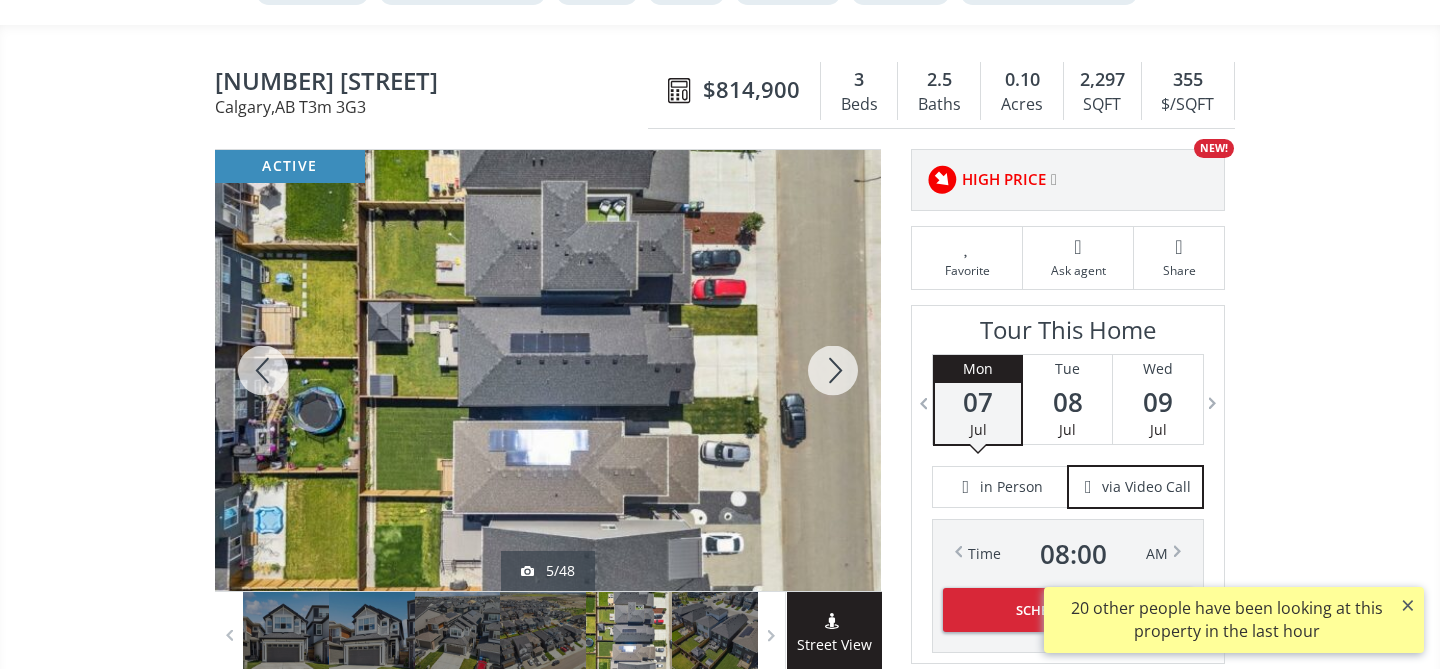 click at bounding box center [833, 370] 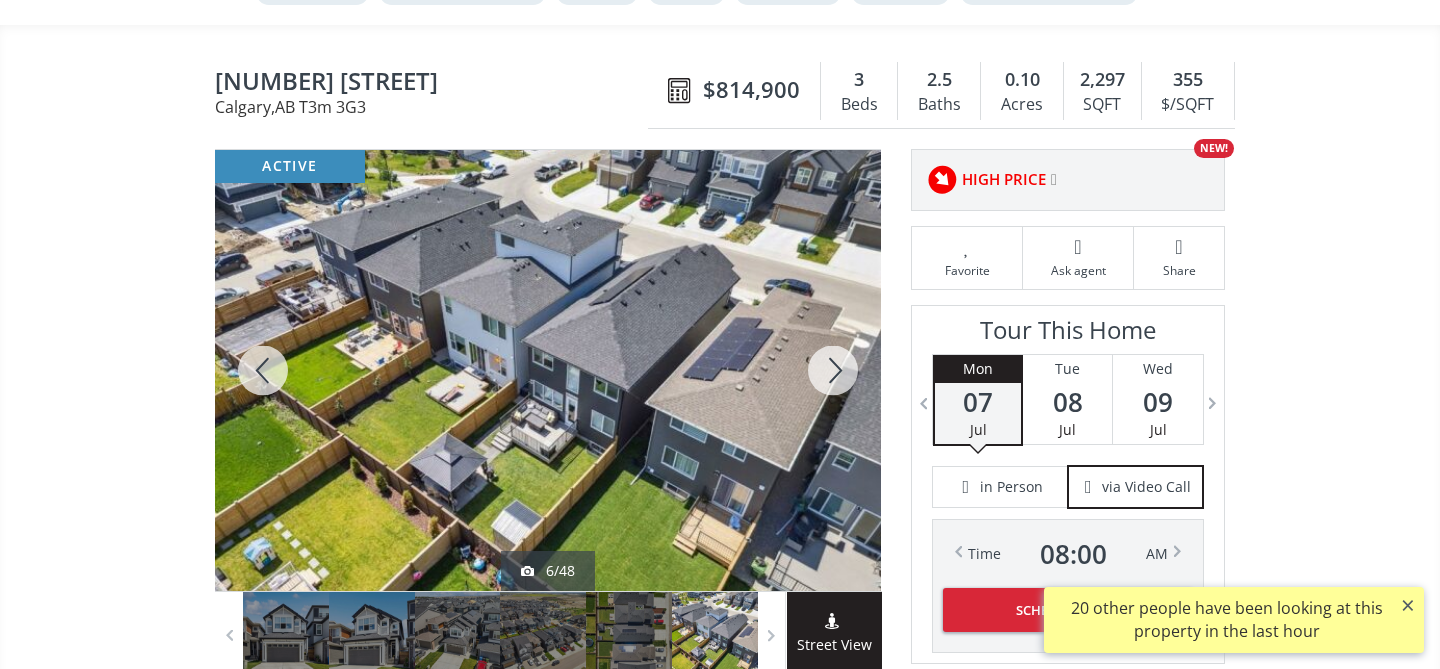 click at bounding box center [833, 370] 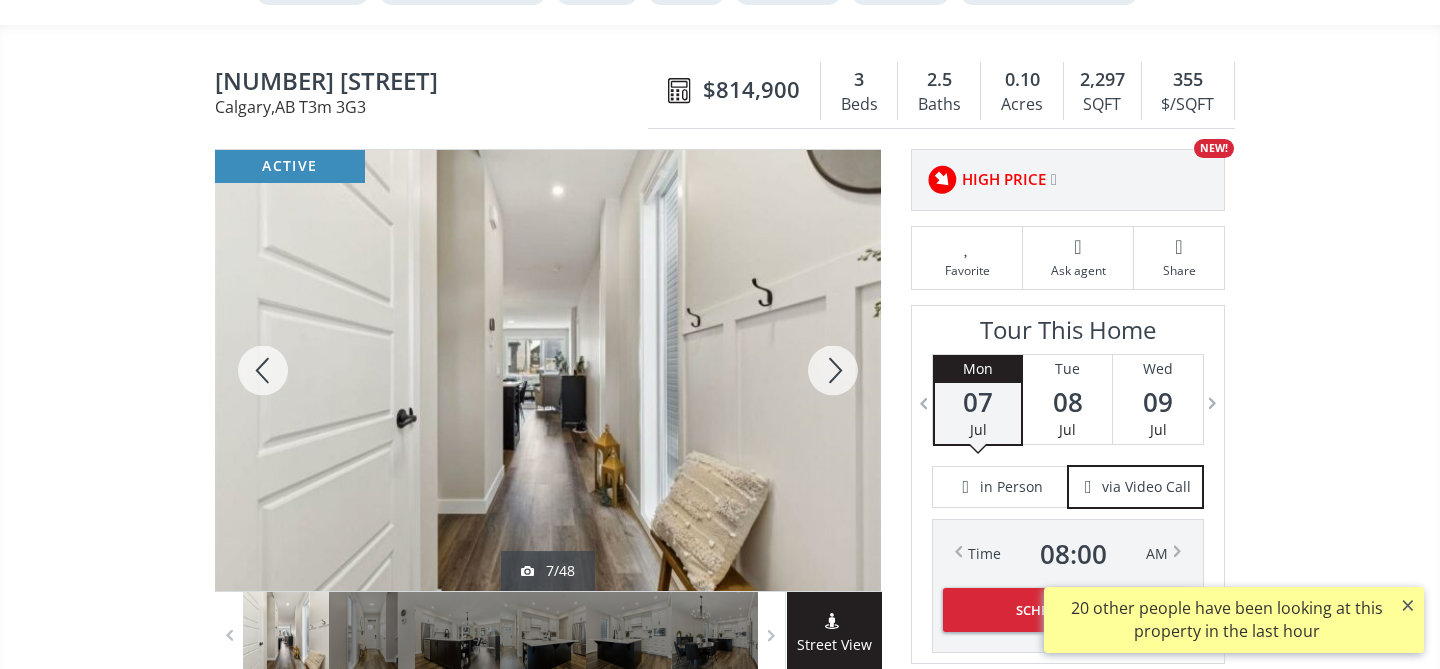click at bounding box center [833, 370] 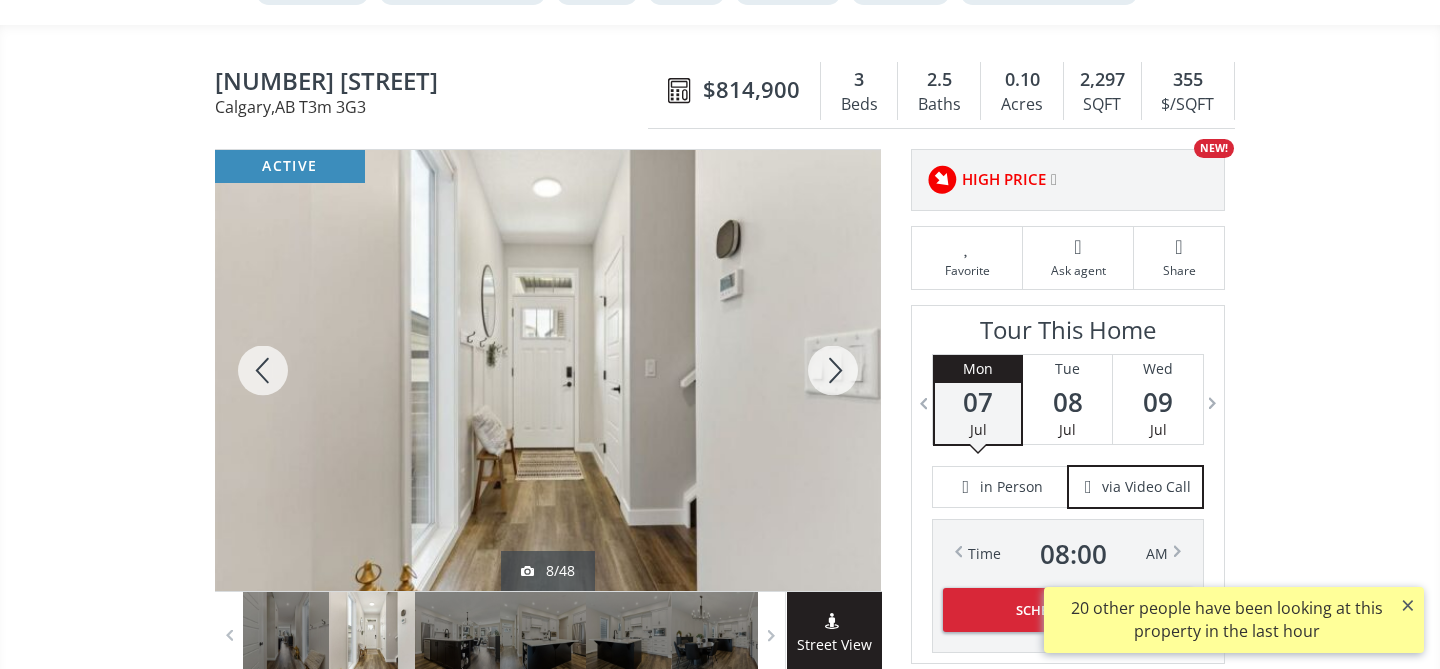 click at bounding box center (833, 370) 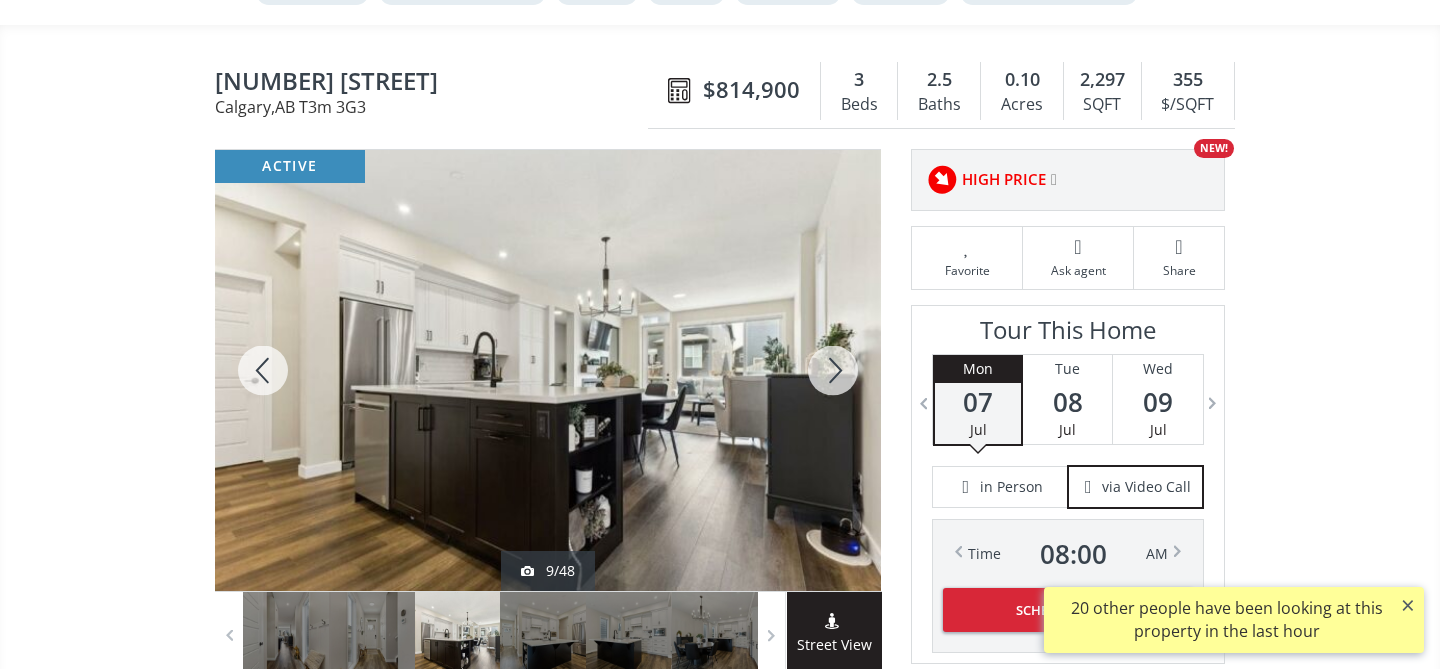 click at bounding box center (833, 370) 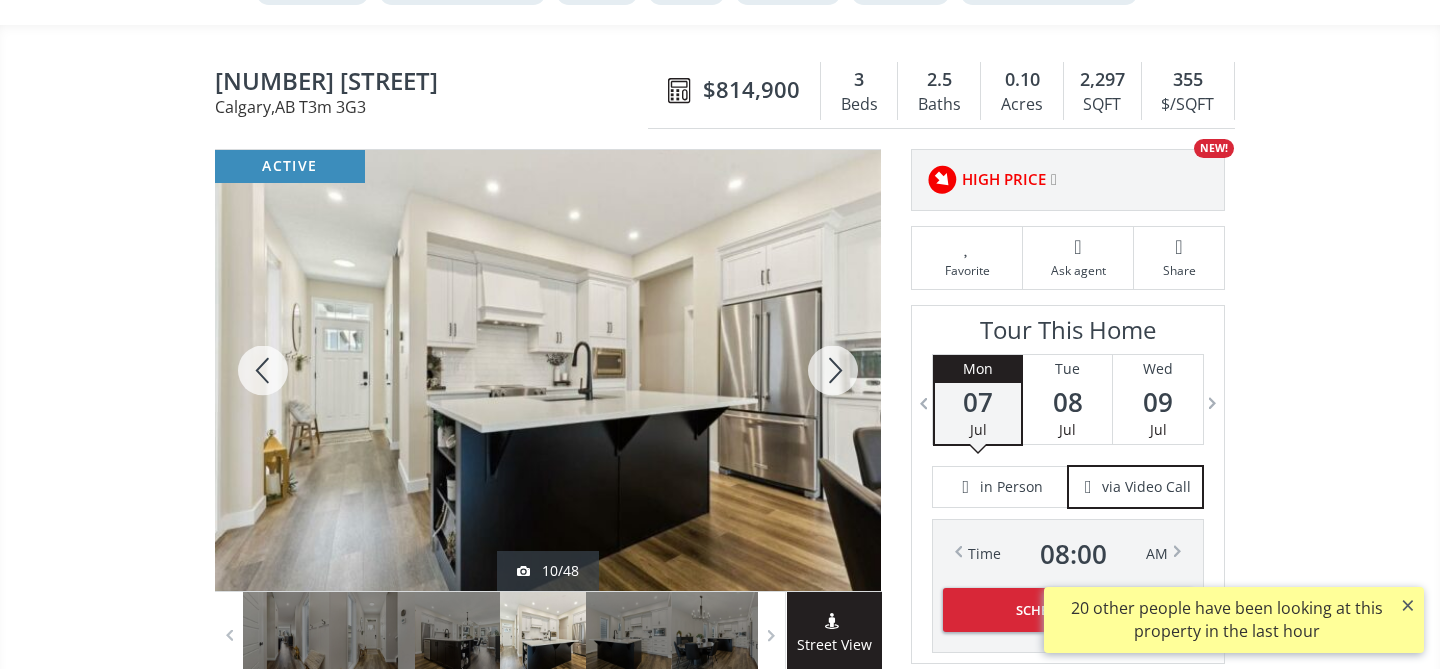 click at bounding box center [833, 370] 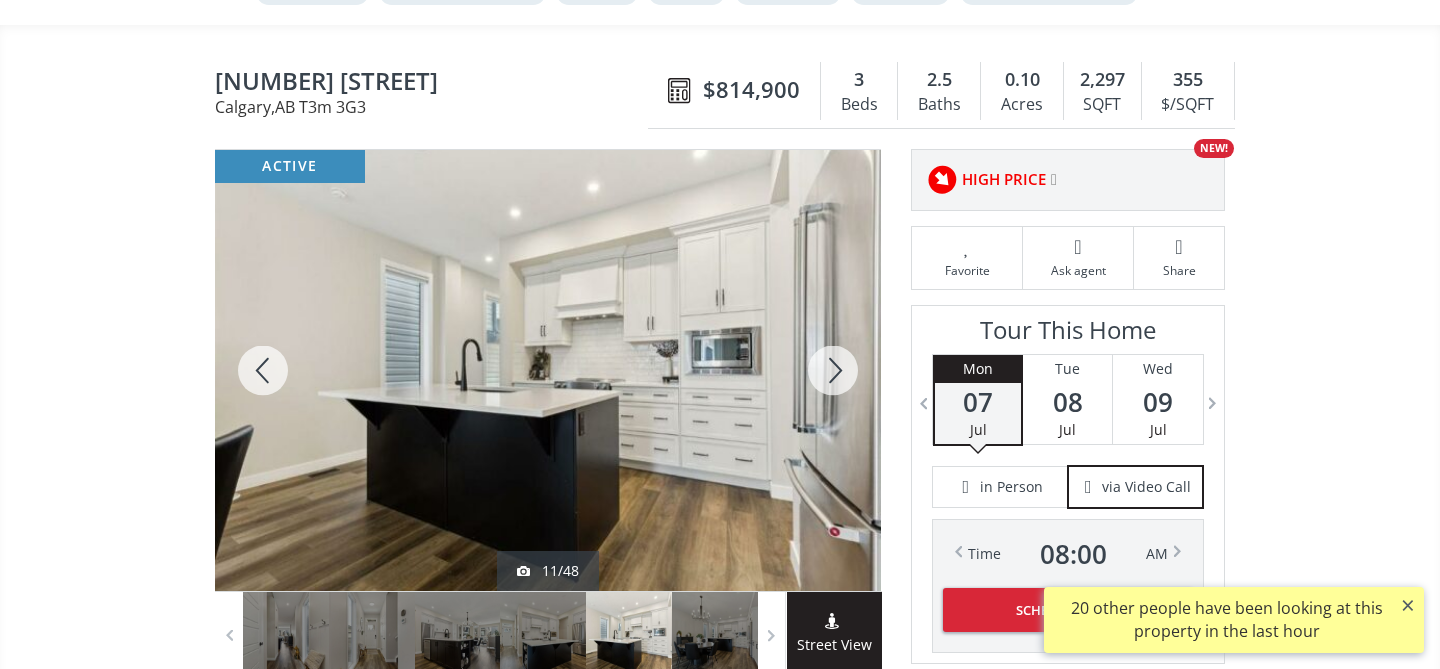 click at bounding box center [833, 370] 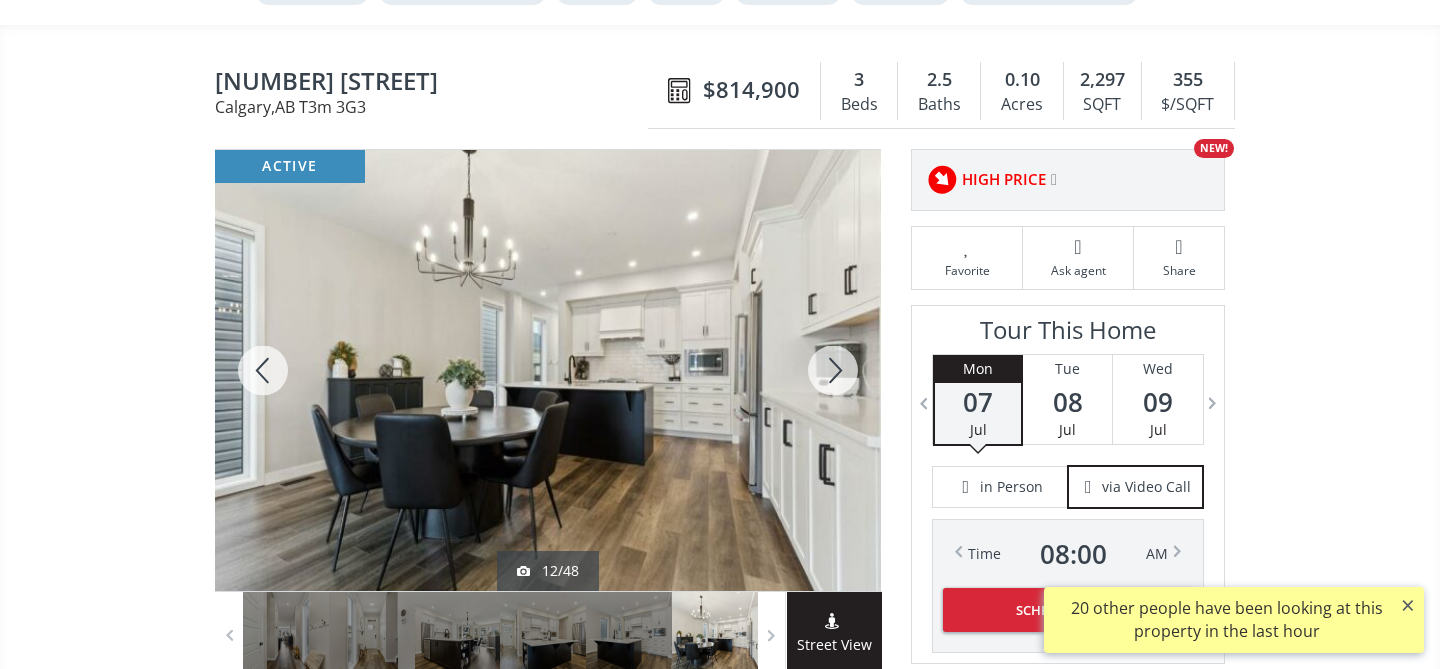 click at bounding box center [833, 370] 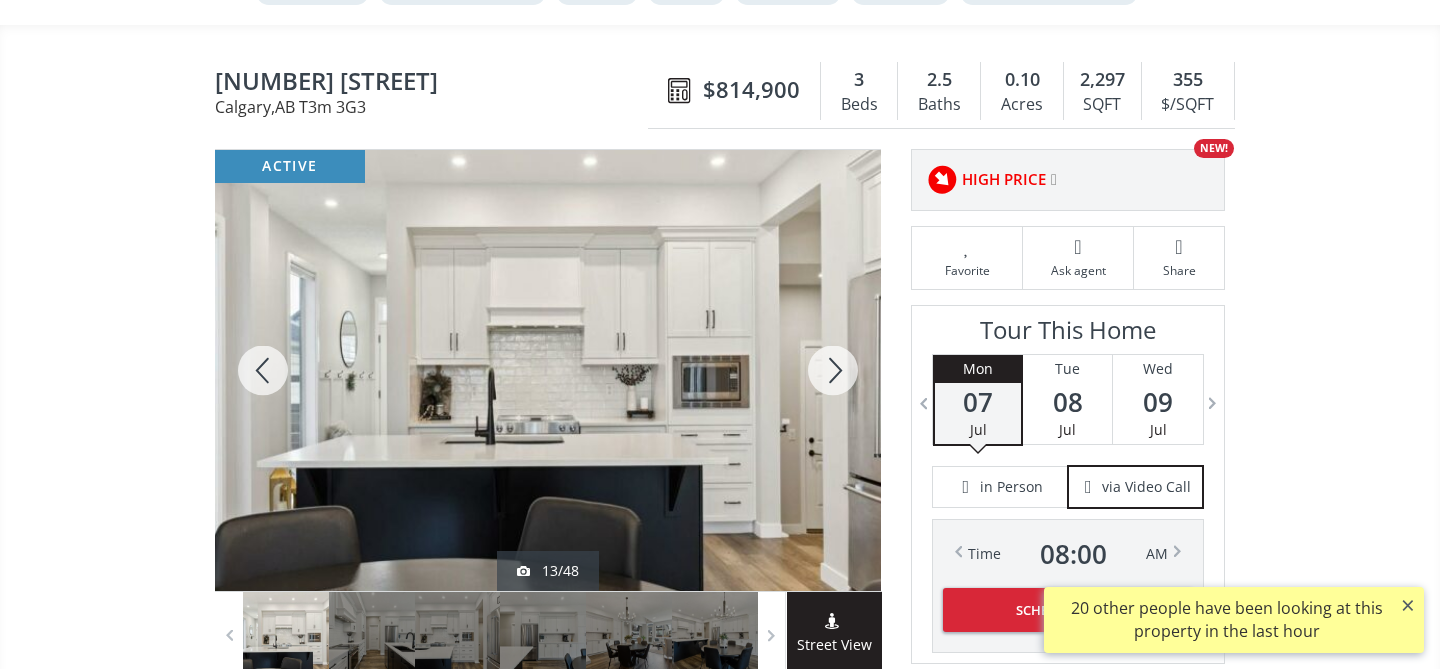 click at bounding box center [833, 370] 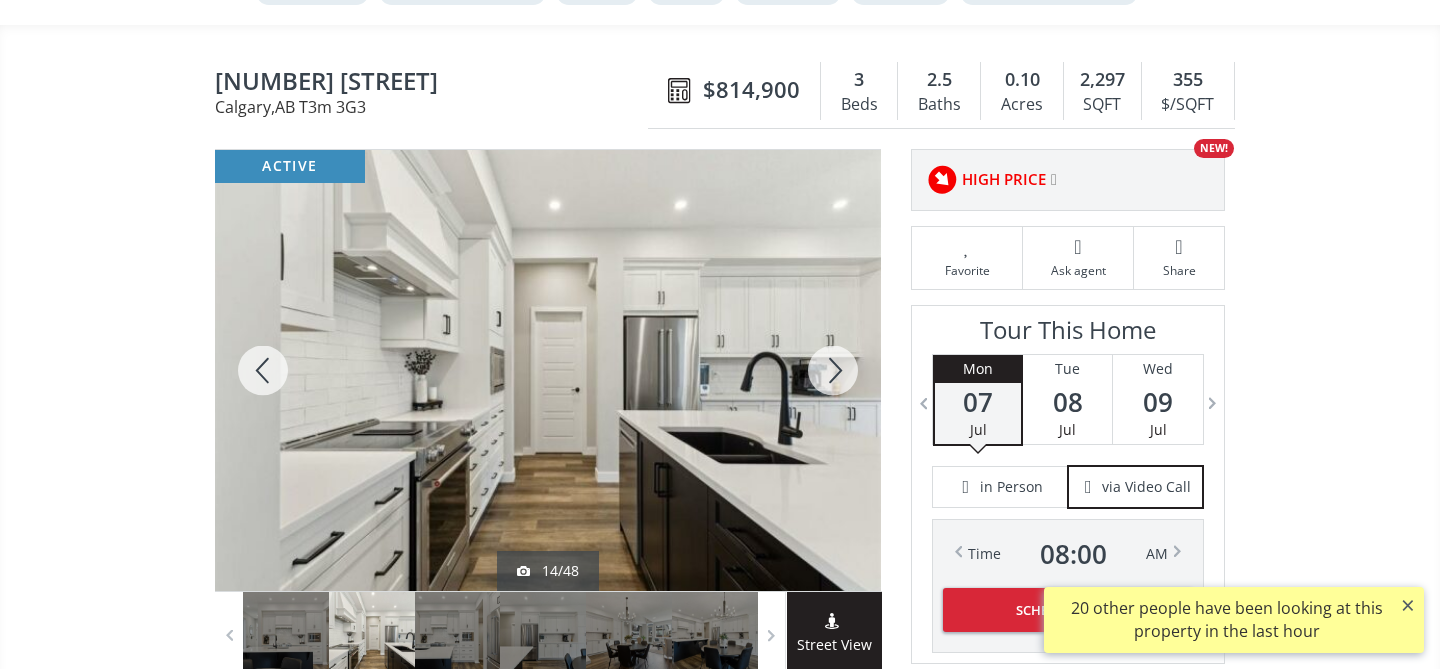 click at bounding box center [833, 370] 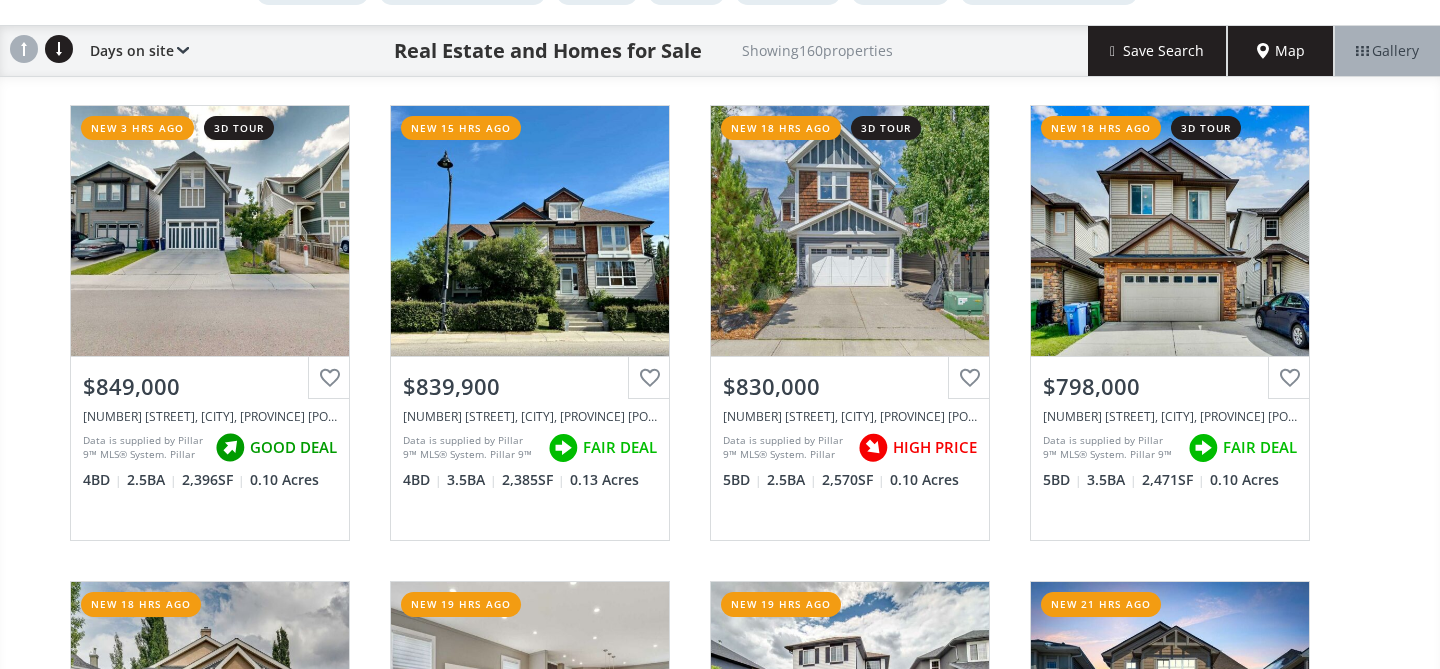 scroll, scrollTop: 1979, scrollLeft: 0, axis: vertical 